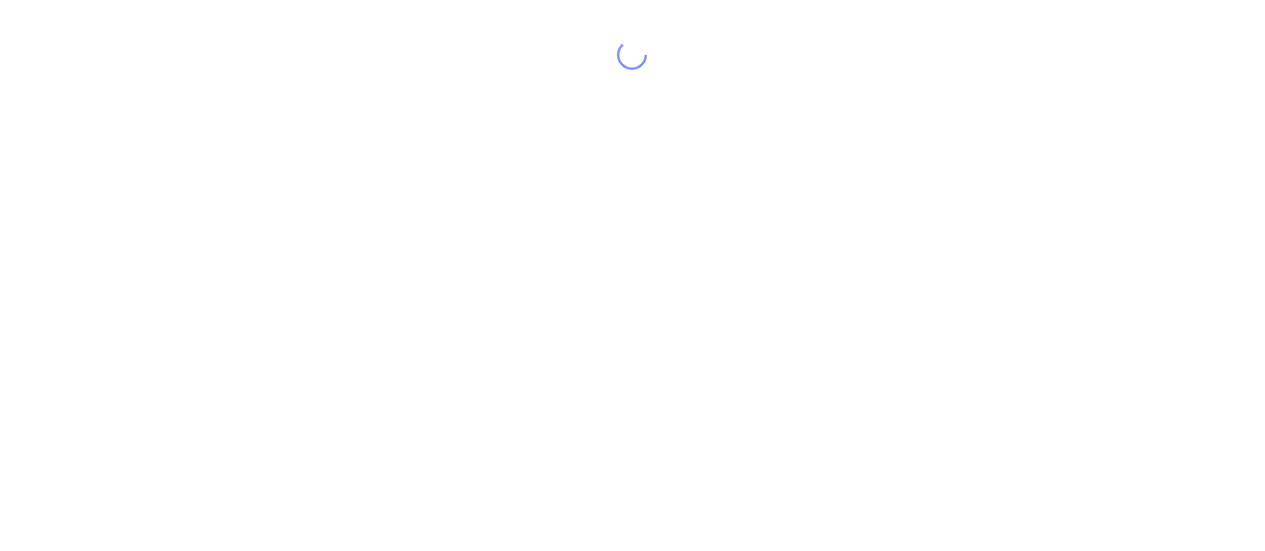 scroll, scrollTop: 0, scrollLeft: 0, axis: both 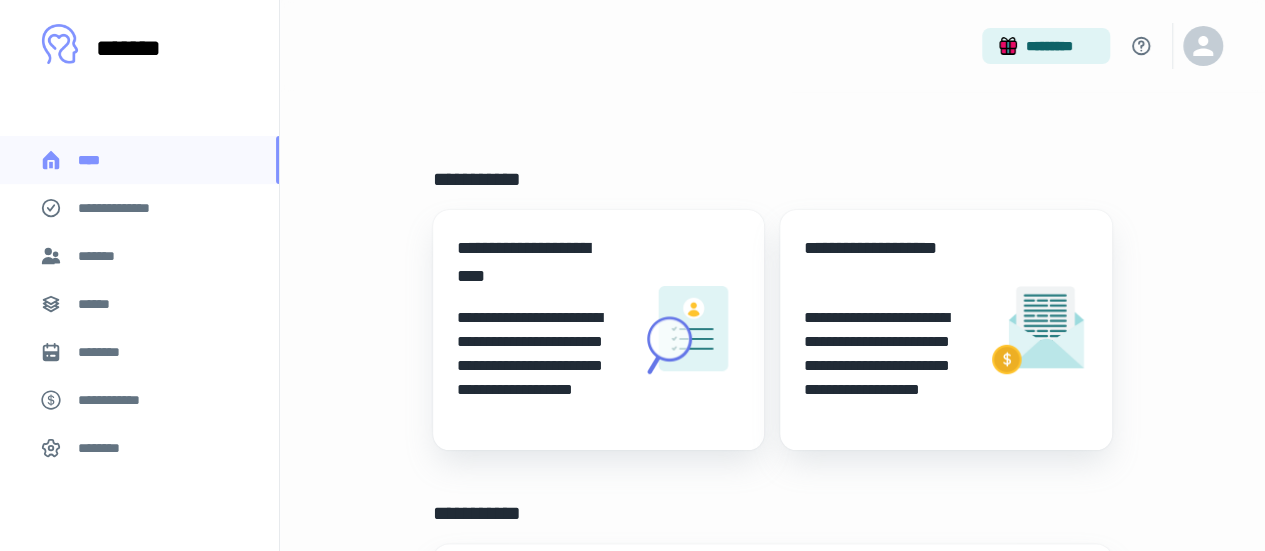 click on "*******" at bounding box center [139, 256] 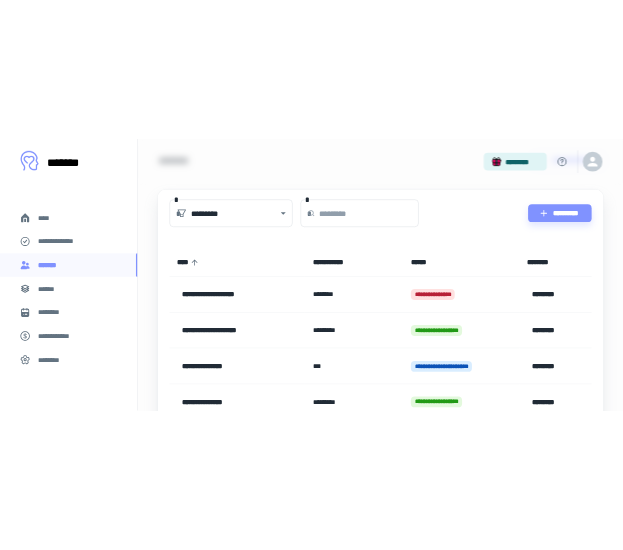 scroll, scrollTop: 200, scrollLeft: 0, axis: vertical 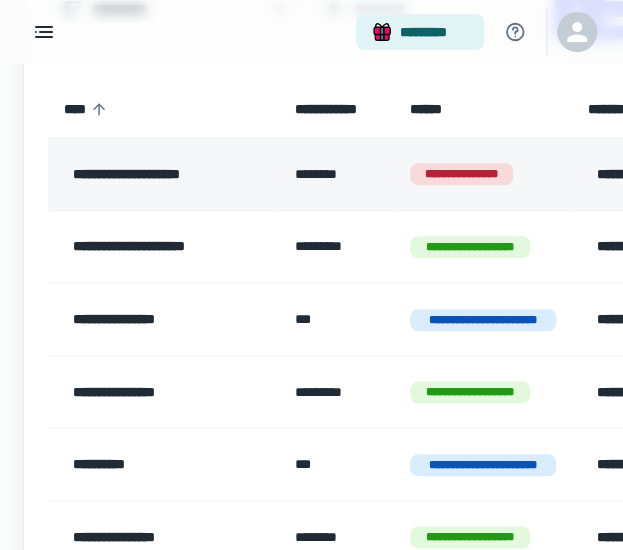 click on "**********" at bounding box center [163, 174] 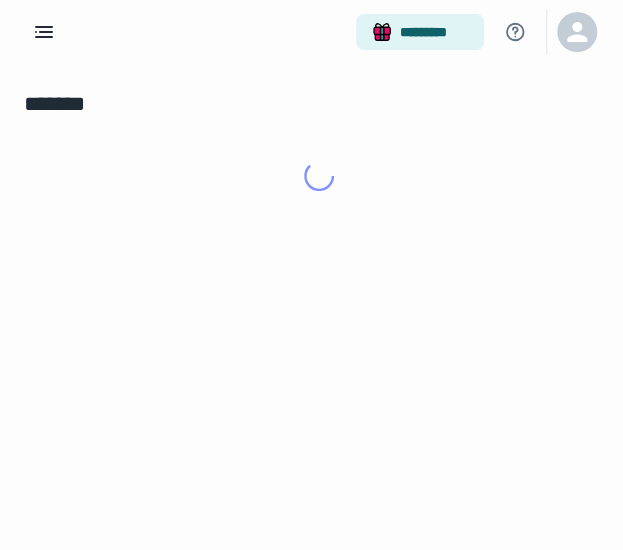 scroll, scrollTop: 0, scrollLeft: 0, axis: both 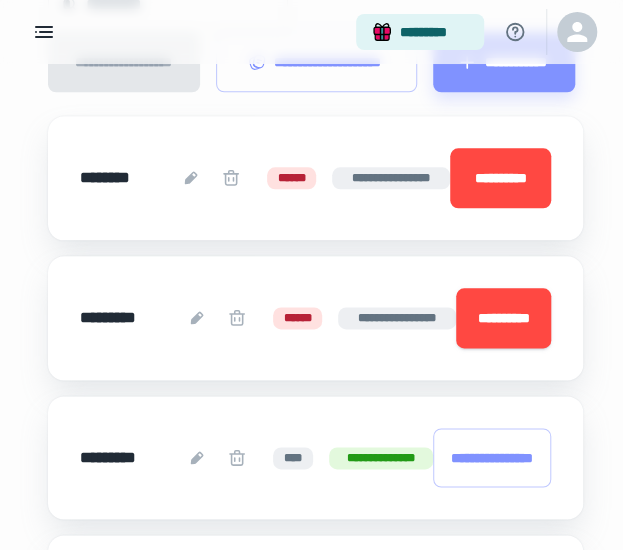 click on "**********" at bounding box center [501, 178] 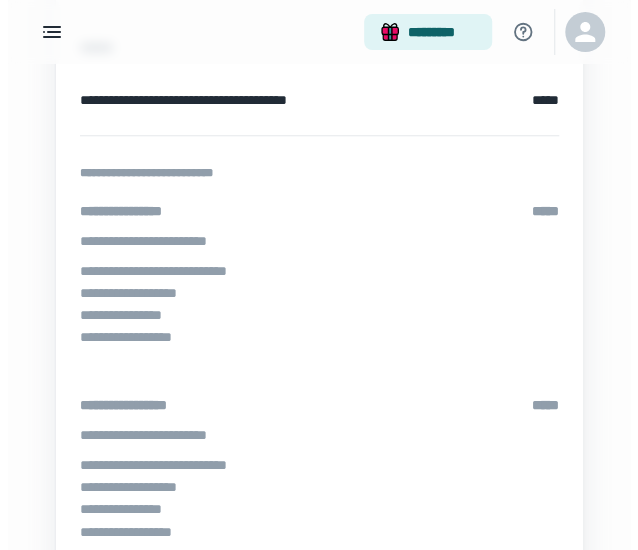 scroll, scrollTop: 0, scrollLeft: 0, axis: both 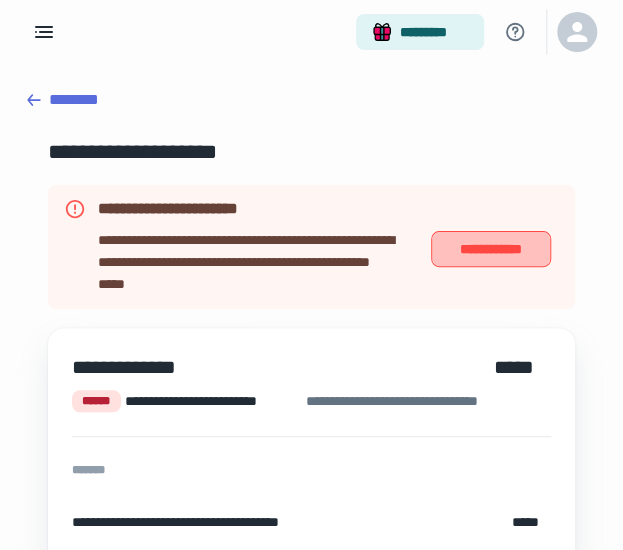 click on "**********" at bounding box center (491, 248) 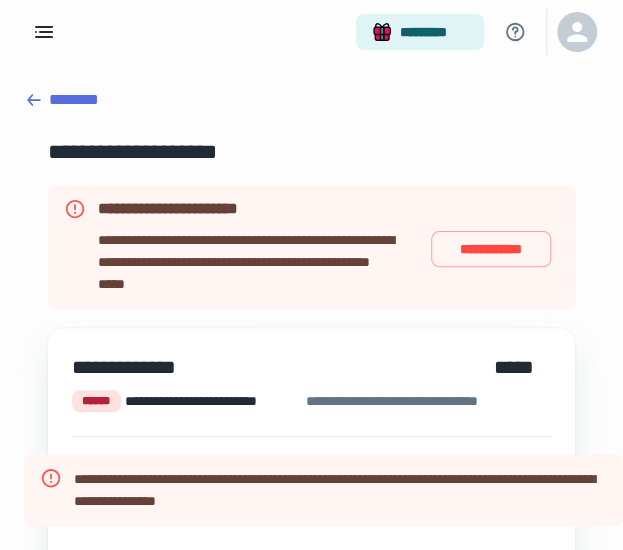 click on "[FIRST] [LAST] [ADDRESS] [CITY] [STATE] [POSTAL_CODE] [COUNTRY] [PHONE] [EMAIL] [WEBSITE] [COMPANY] [PRODUCT] [PRICE] [DATE] [TIME] [BIRTH_DATE] [AGE] [SSN] [PASSPORT] [DRIVER_LICENSE] [CREDIT_CARD]" at bounding box center (311, 561) 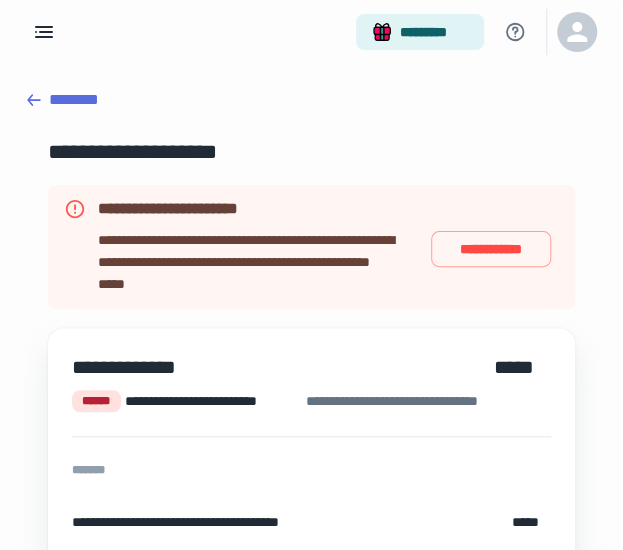 click on "********" at bounding box center [311, 100] 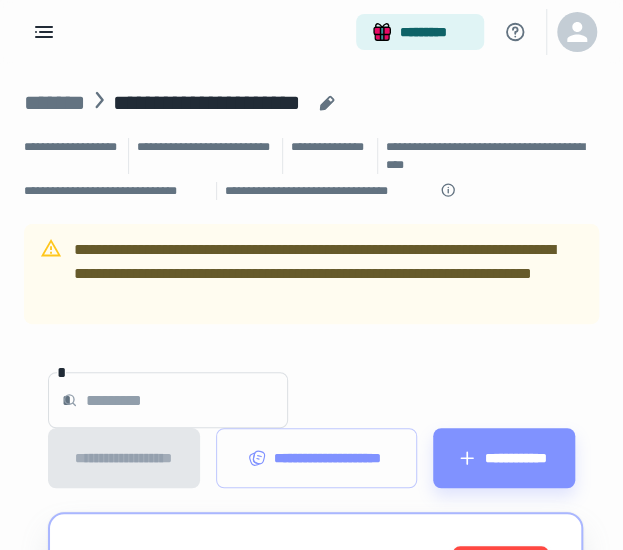 scroll, scrollTop: 0, scrollLeft: 0, axis: both 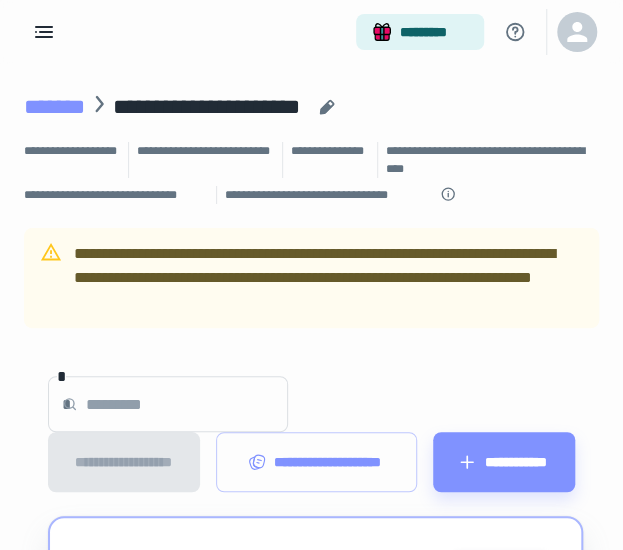 click on "*******" at bounding box center [54, 107] 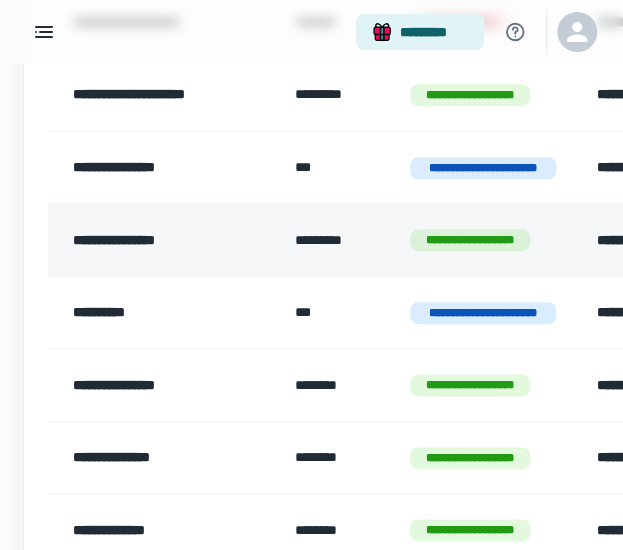 scroll, scrollTop: 400, scrollLeft: 0, axis: vertical 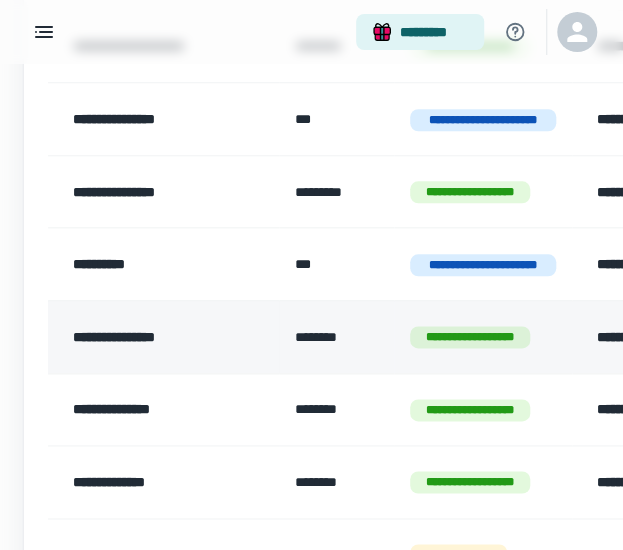 click on "**********" at bounding box center (163, 337) 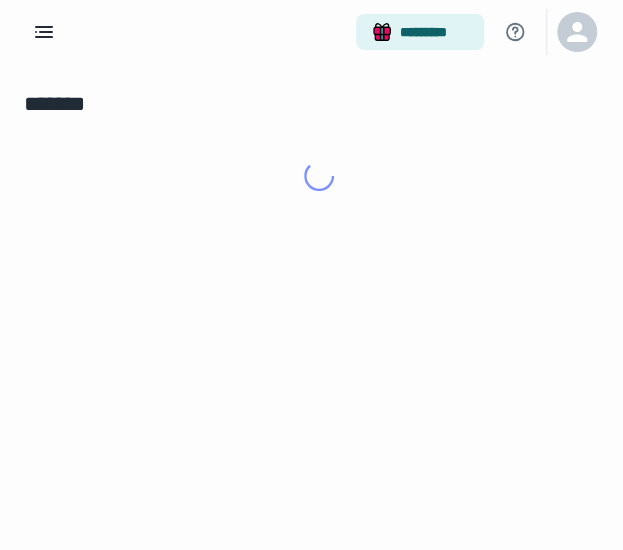 scroll, scrollTop: 0, scrollLeft: 0, axis: both 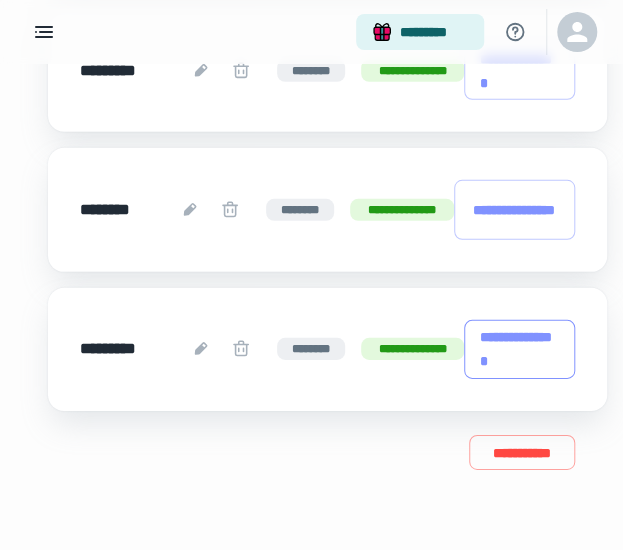 click on "**********" at bounding box center [519, 349] 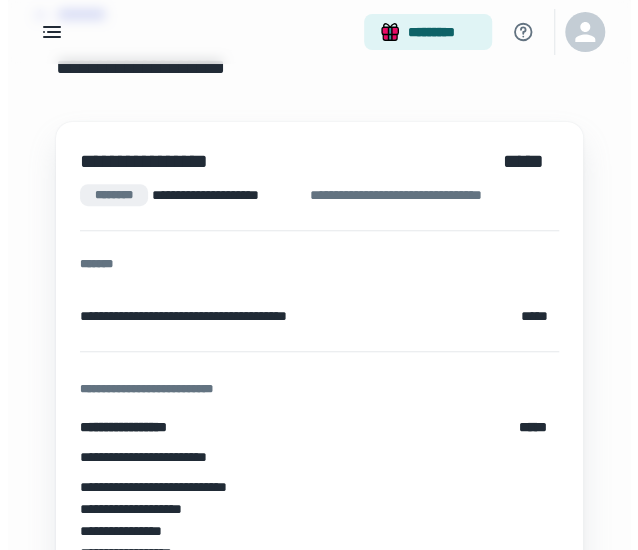 scroll, scrollTop: 0, scrollLeft: 0, axis: both 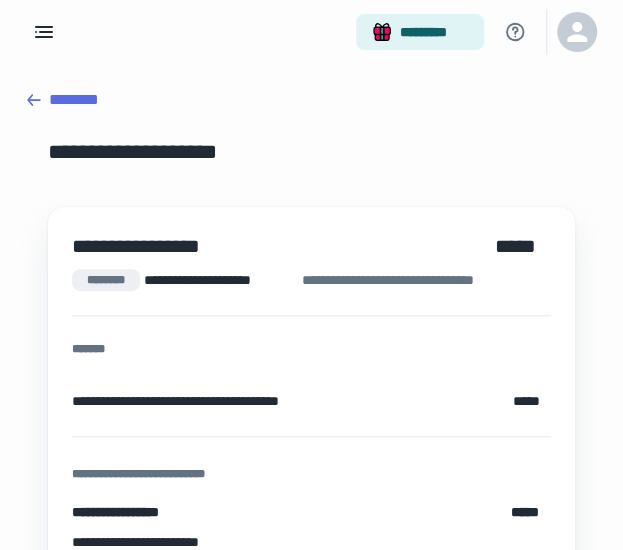 click on "********" at bounding box center [311, 100] 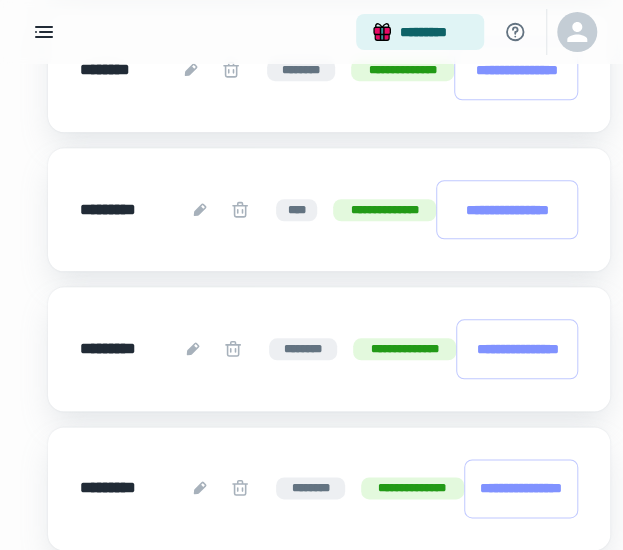 scroll, scrollTop: 2137, scrollLeft: 0, axis: vertical 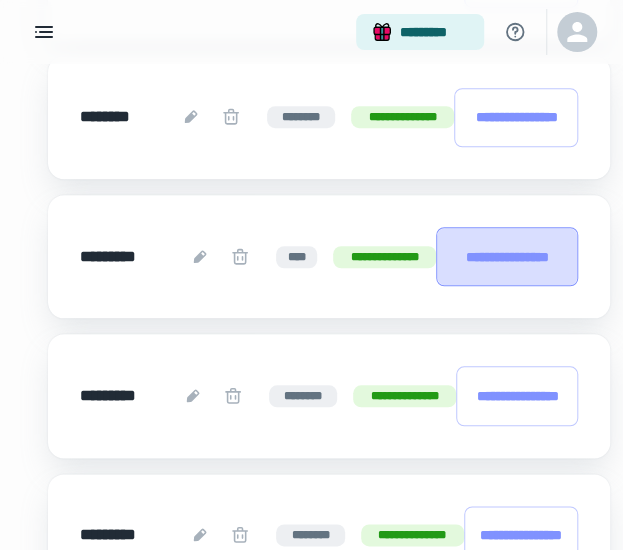 click on "**********" at bounding box center (507, 256) 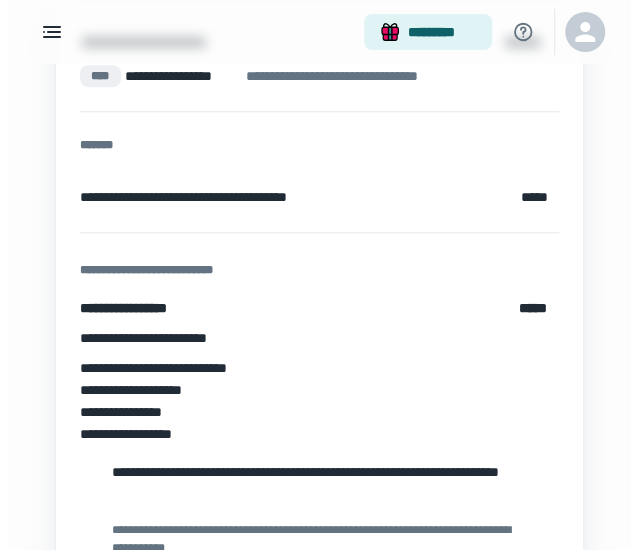 scroll, scrollTop: 0, scrollLeft: 0, axis: both 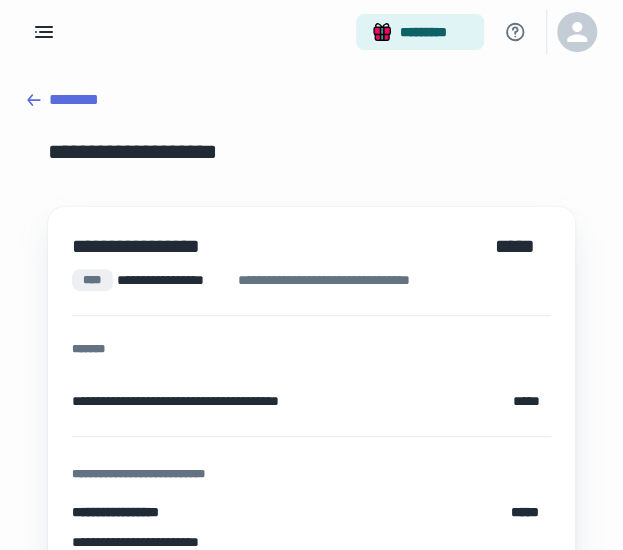 click 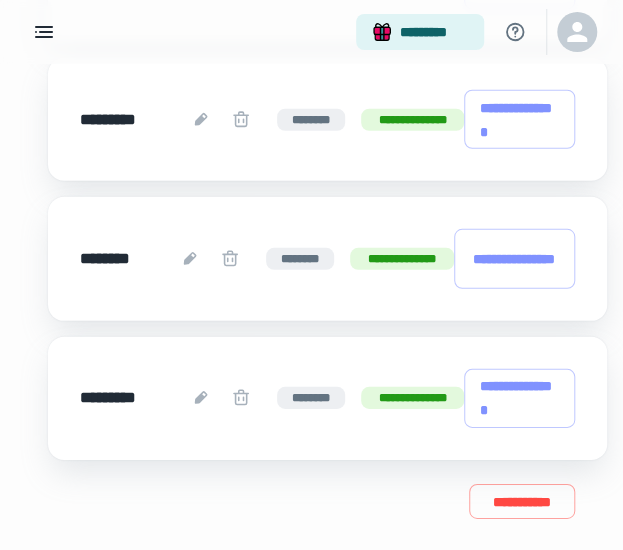 scroll, scrollTop: 3337, scrollLeft: 0, axis: vertical 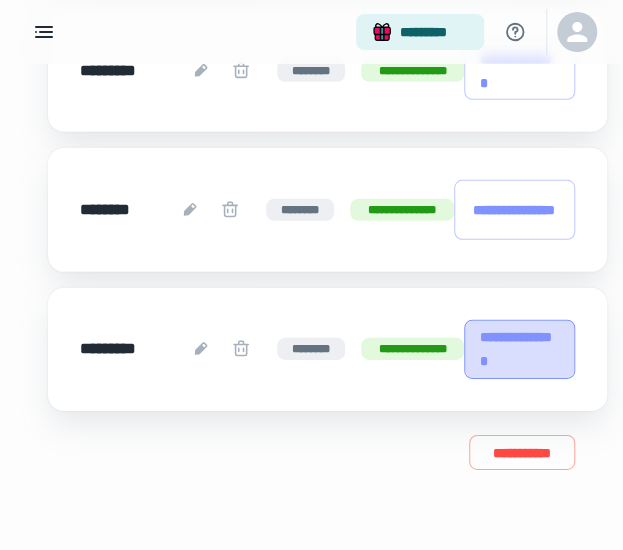click on "**********" at bounding box center [519, 349] 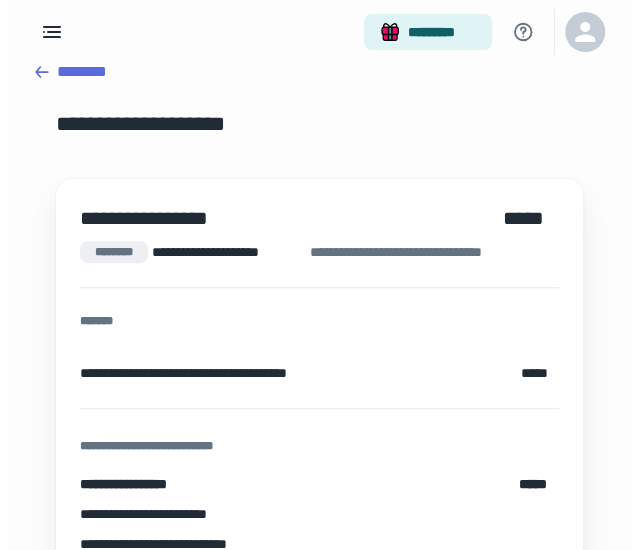 scroll, scrollTop: 0, scrollLeft: 0, axis: both 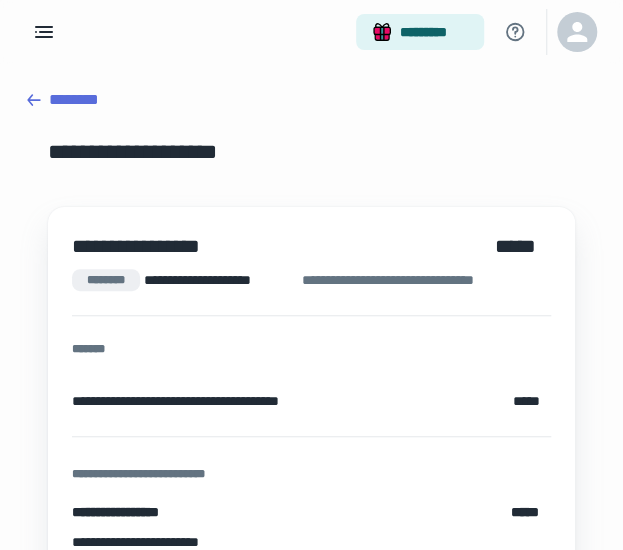 click on "********" at bounding box center (311, 100) 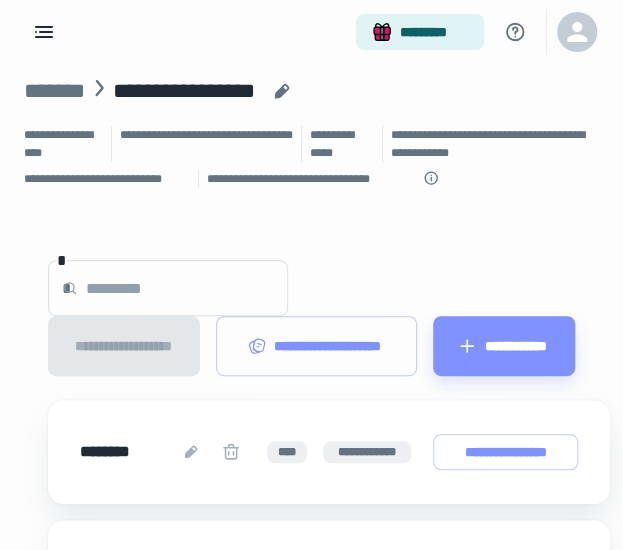 scroll, scrollTop: 0, scrollLeft: 0, axis: both 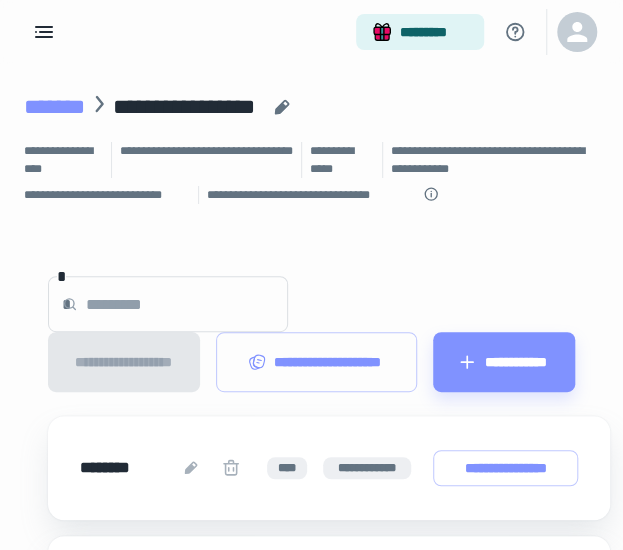 click on "*******" at bounding box center (54, 107) 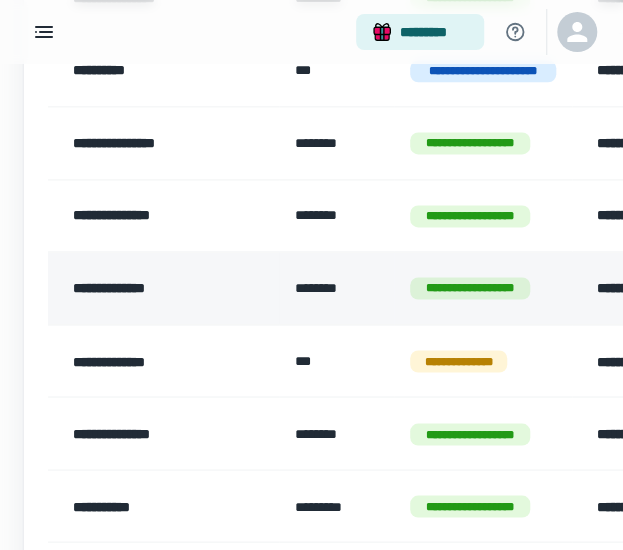 scroll, scrollTop: 600, scrollLeft: 0, axis: vertical 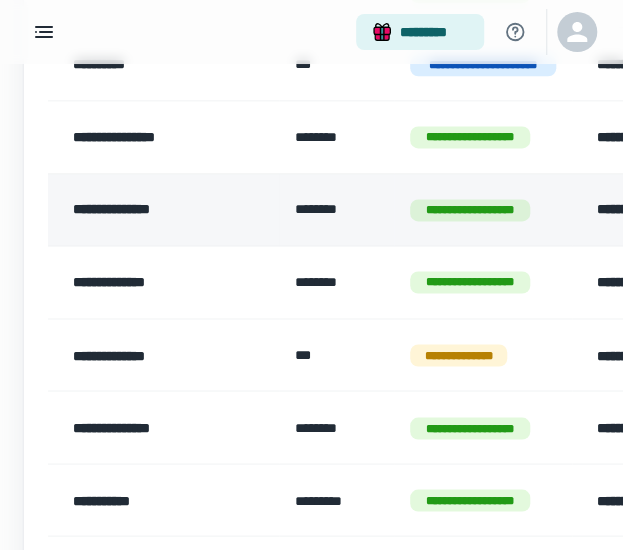 click on "**********" at bounding box center (163, 210) 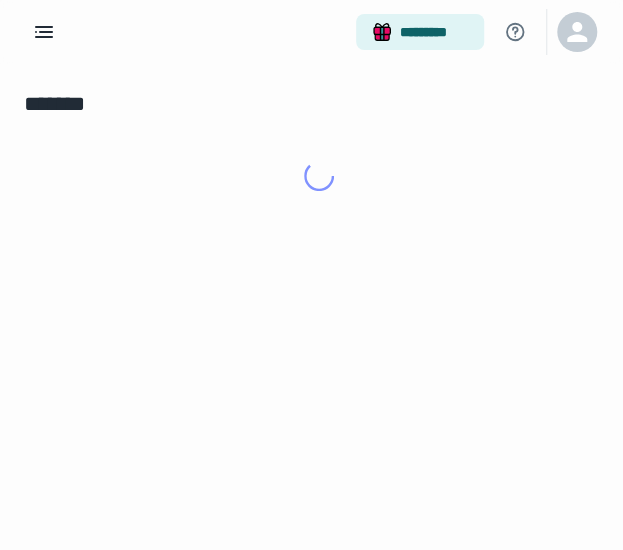 scroll, scrollTop: 0, scrollLeft: 0, axis: both 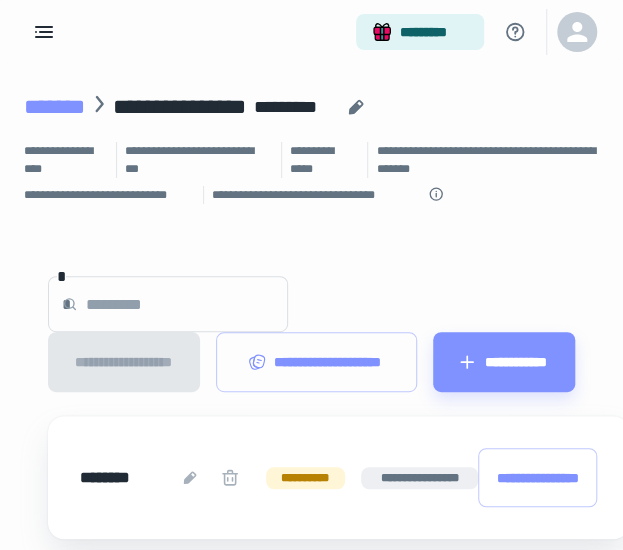 click on "*******" at bounding box center (54, 107) 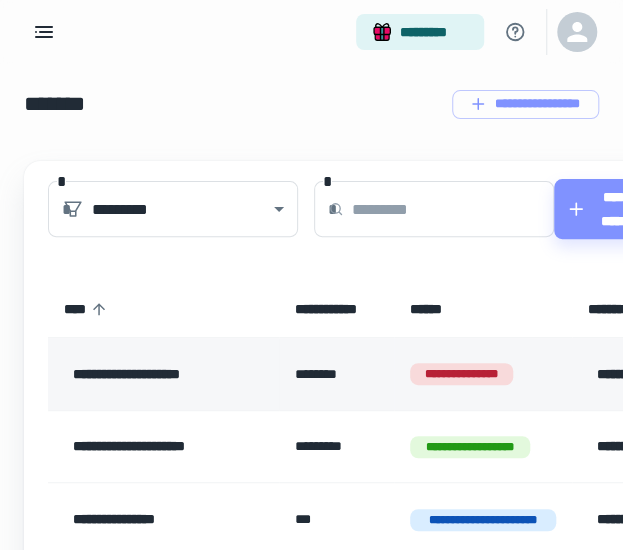 click on "**********" at bounding box center [163, 374] 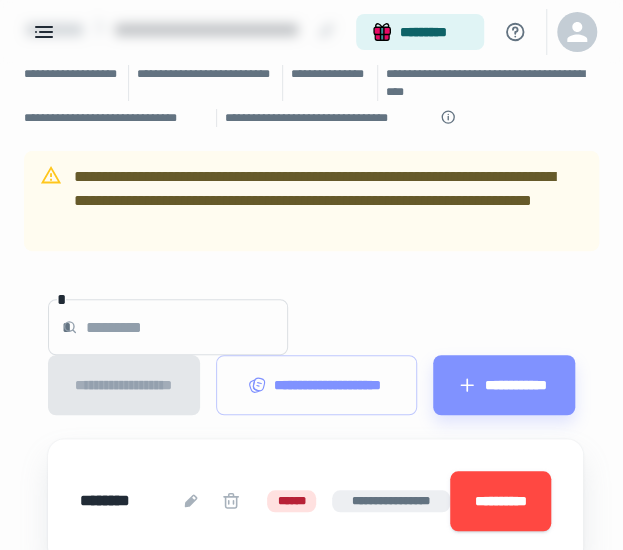 scroll, scrollTop: 0, scrollLeft: 0, axis: both 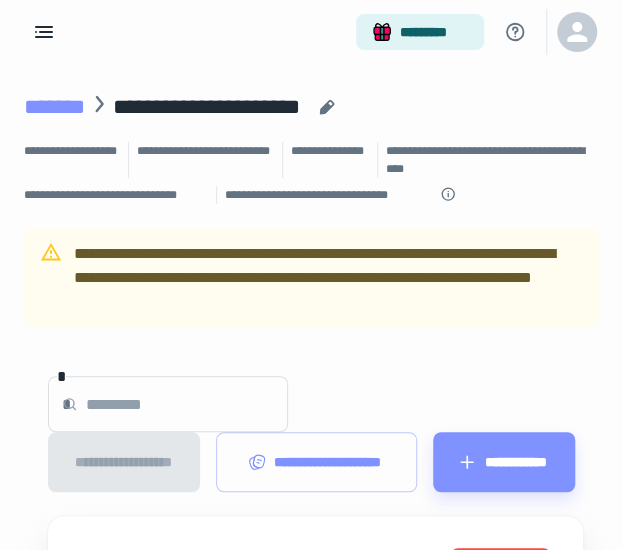 click on "*******" at bounding box center (54, 107) 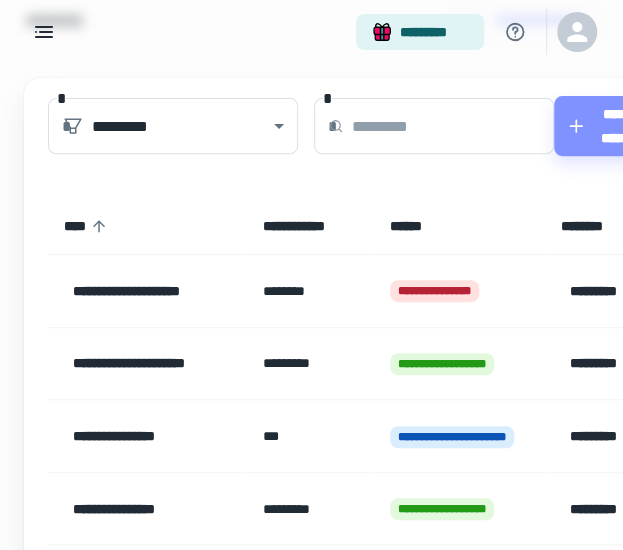 scroll, scrollTop: 200, scrollLeft: 0, axis: vertical 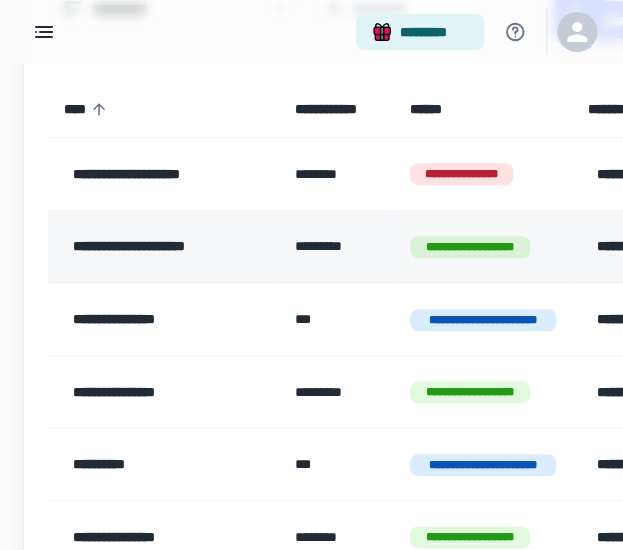 click on "**********" at bounding box center (163, 247) 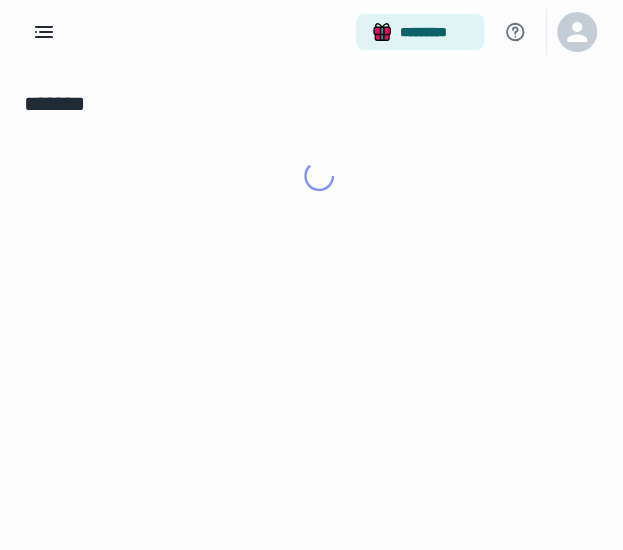 scroll, scrollTop: 0, scrollLeft: 0, axis: both 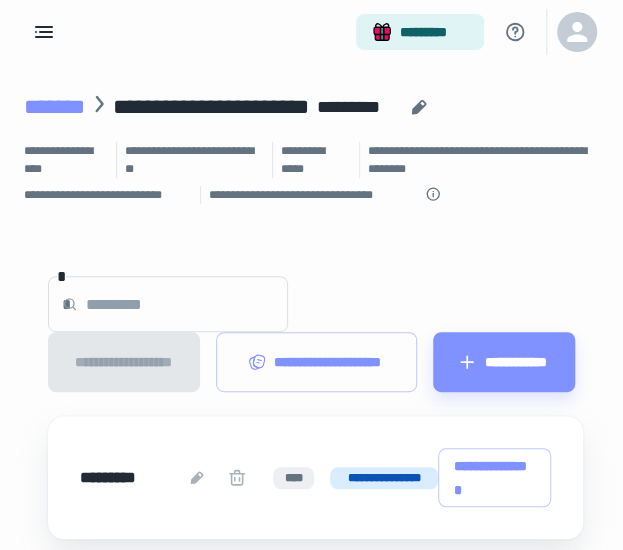 click on "*******" at bounding box center [54, 107] 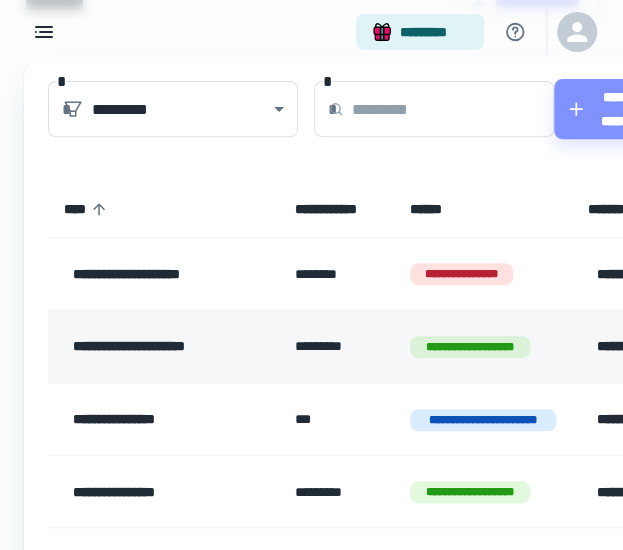 scroll, scrollTop: 200, scrollLeft: 0, axis: vertical 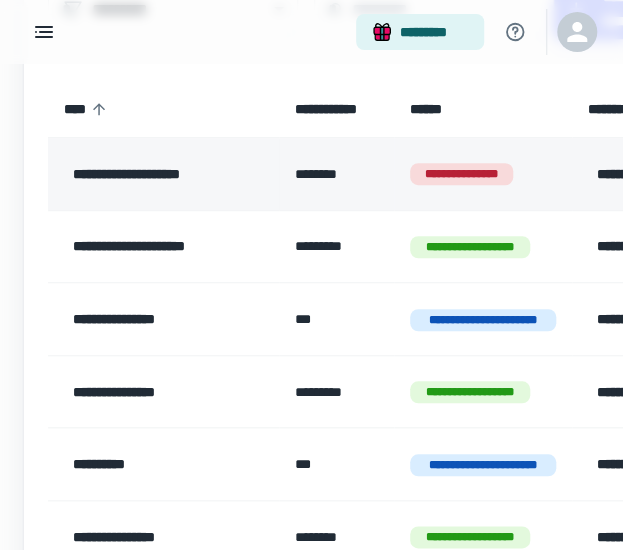 click on "**********" at bounding box center (163, 174) 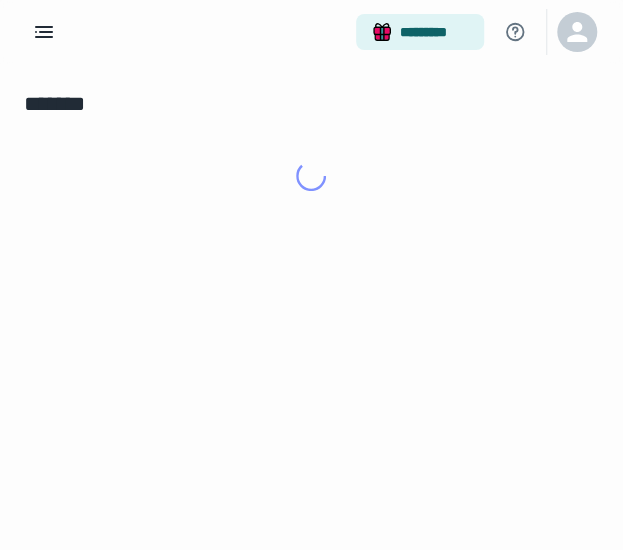 scroll, scrollTop: 0, scrollLeft: 0, axis: both 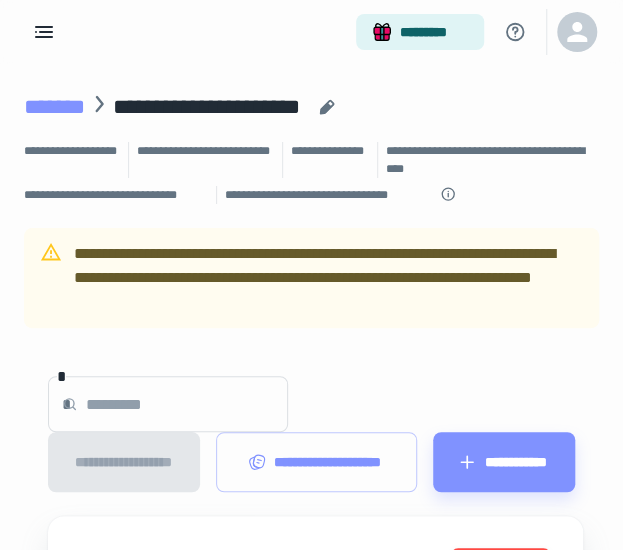 click on "*******" at bounding box center [54, 107] 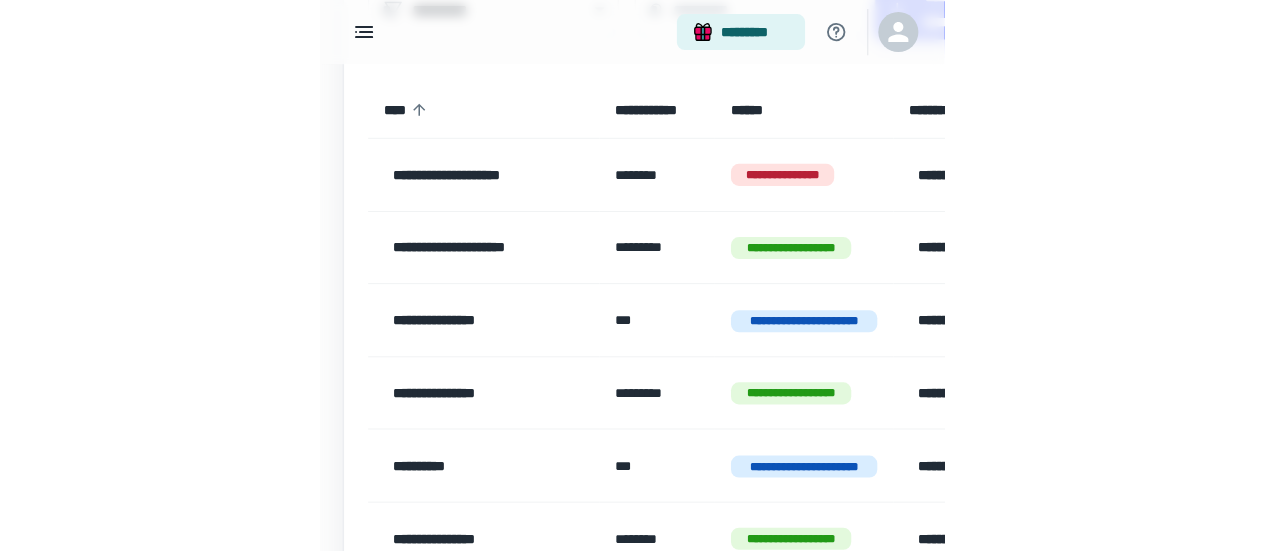 scroll, scrollTop: 300, scrollLeft: 0, axis: vertical 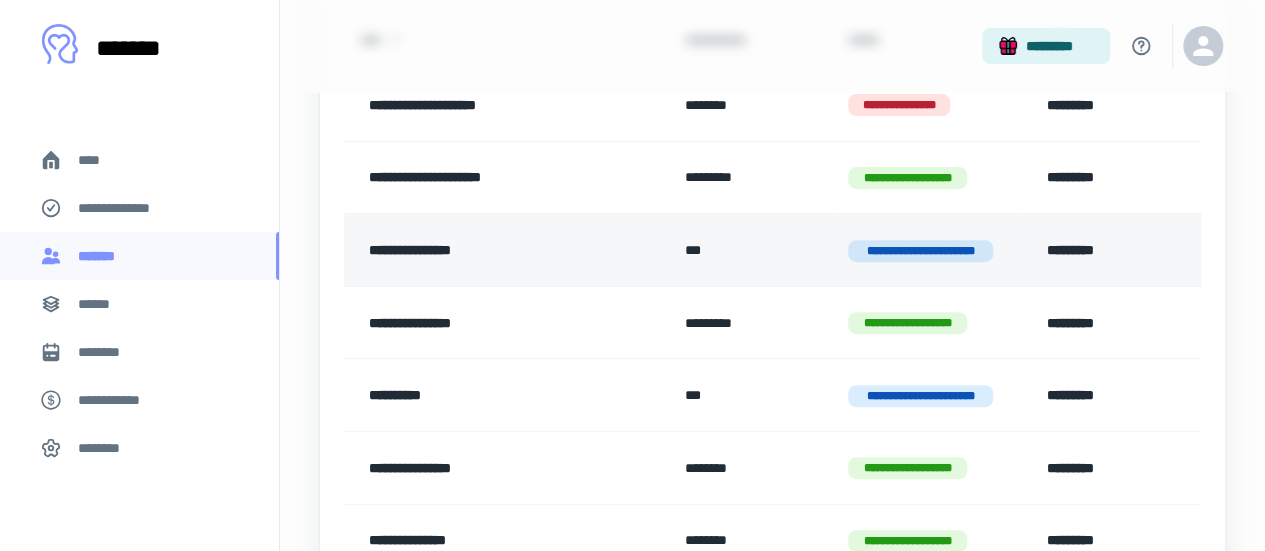 click on "**********" at bounding box center [496, 250] 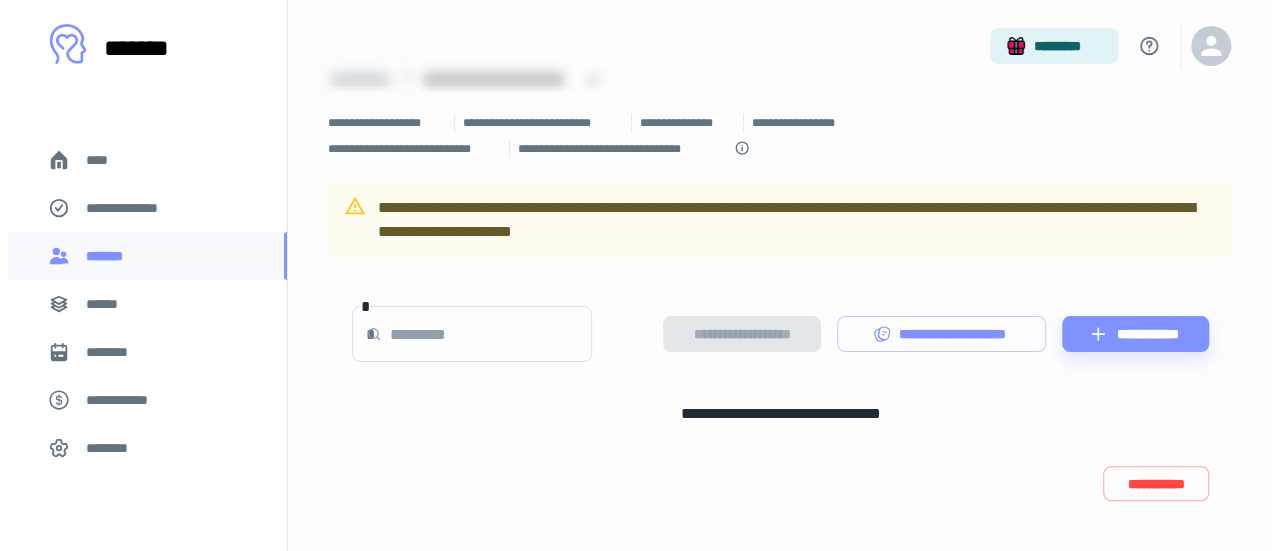 scroll, scrollTop: 86, scrollLeft: 0, axis: vertical 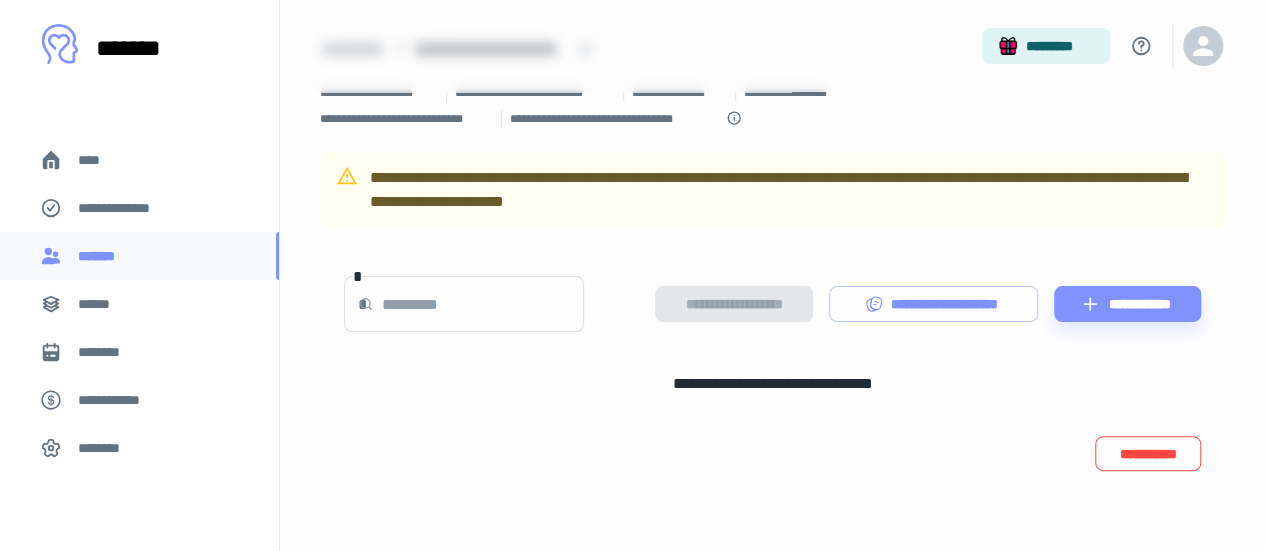 click on "**********" at bounding box center [1148, 453] 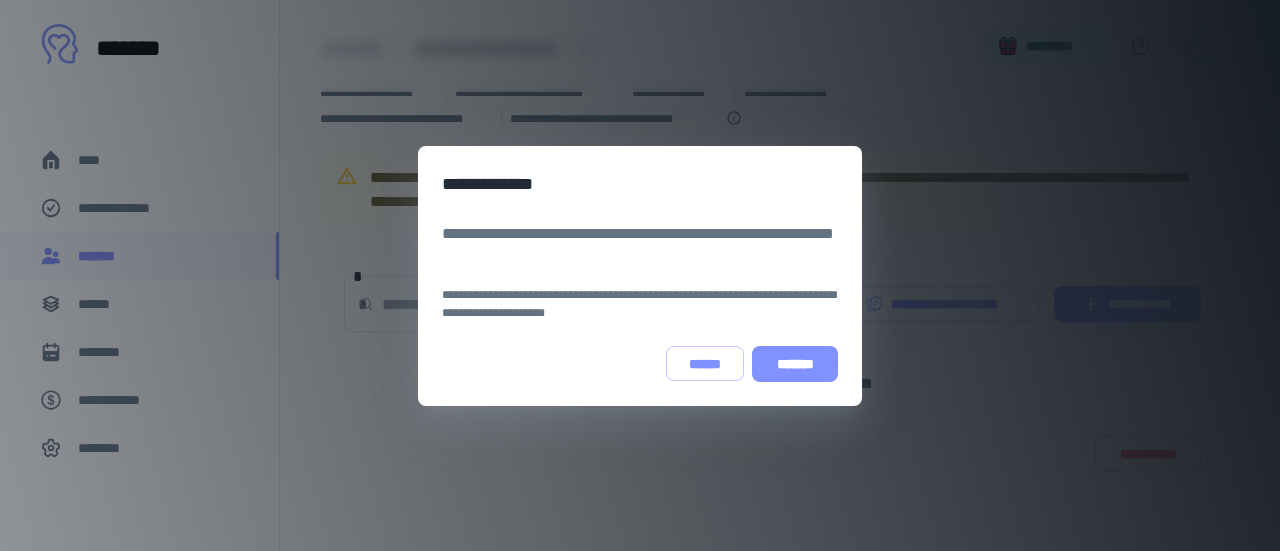 click on "*******" at bounding box center (795, 364) 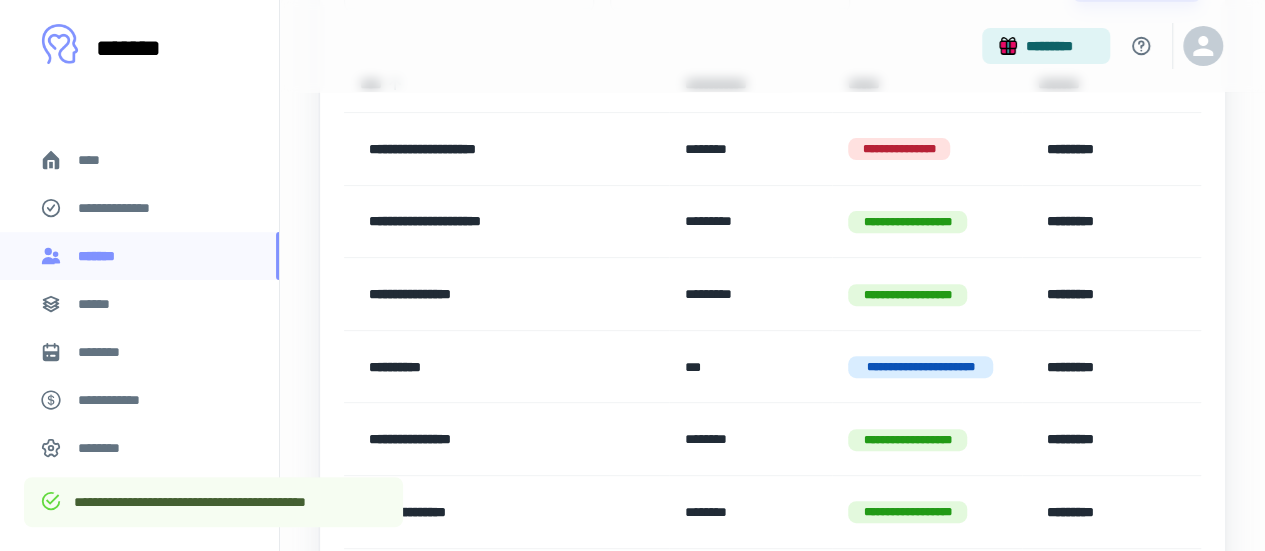scroll, scrollTop: 300, scrollLeft: 0, axis: vertical 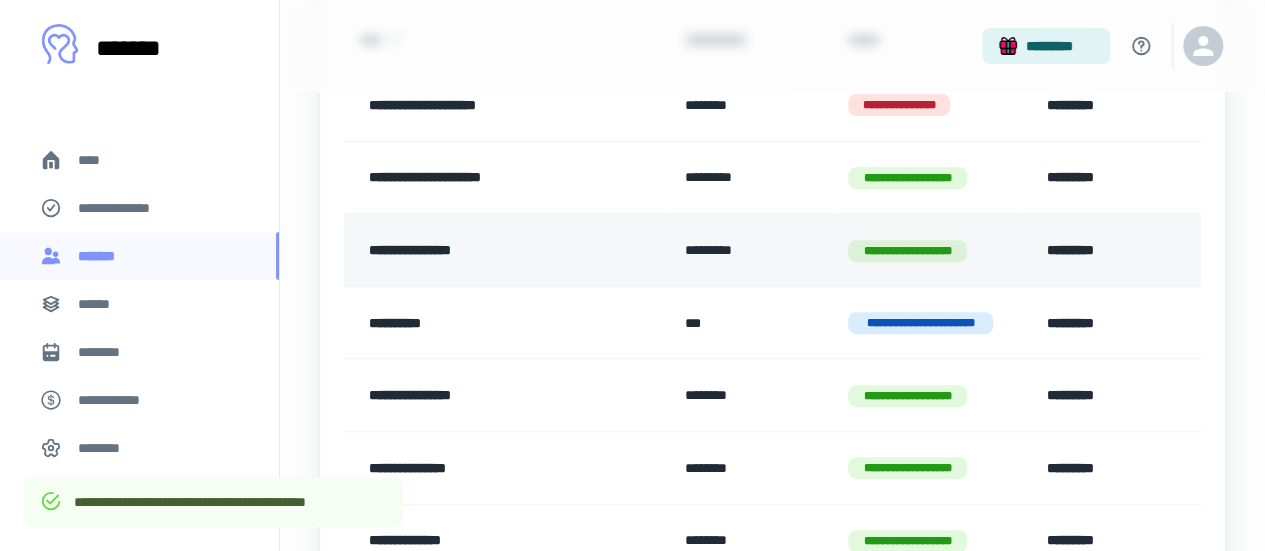 drag, startPoint x: 508, startPoint y: 257, endPoint x: 509, endPoint y: 245, distance: 12.0415945 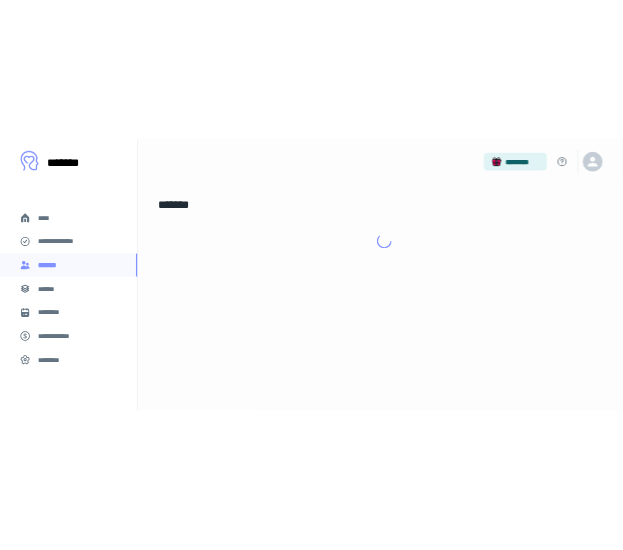 scroll, scrollTop: 0, scrollLeft: 0, axis: both 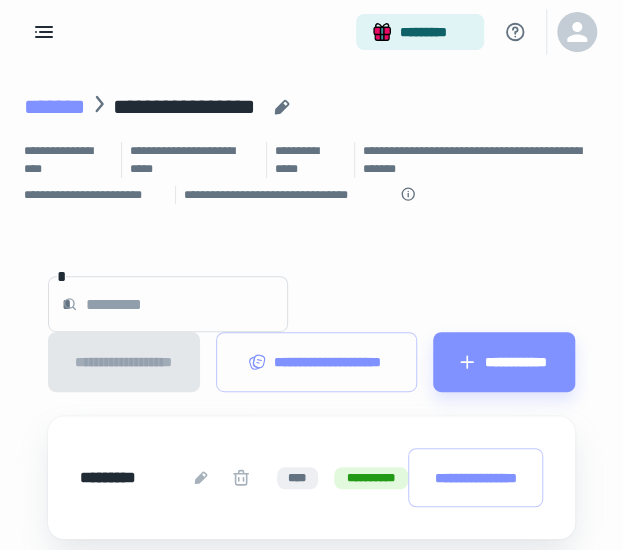 click on "*******" at bounding box center (54, 107) 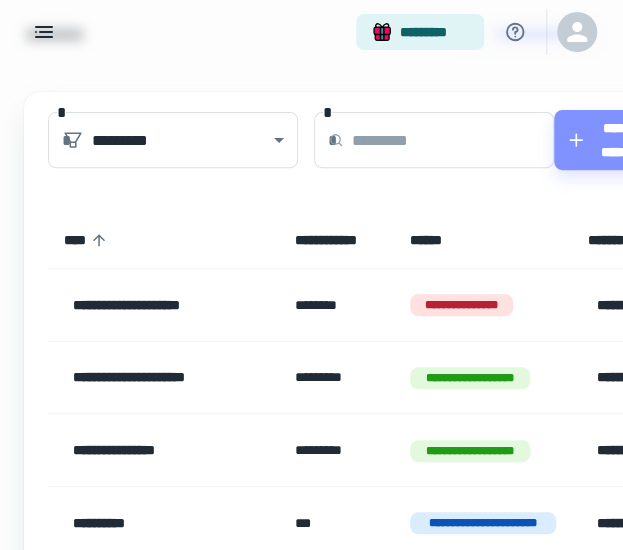 scroll, scrollTop: 200, scrollLeft: 0, axis: vertical 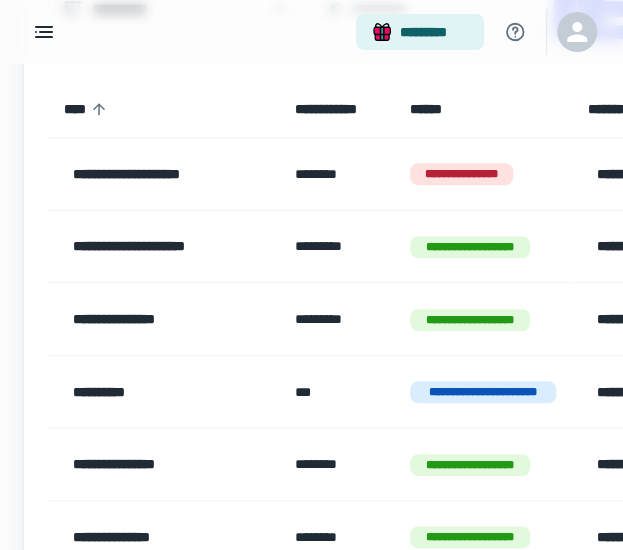 click on "**********" at bounding box center (163, 392) 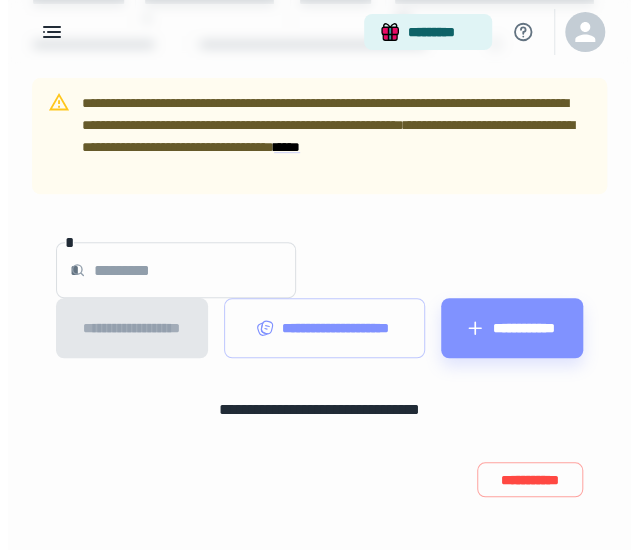 scroll, scrollTop: 177, scrollLeft: 0, axis: vertical 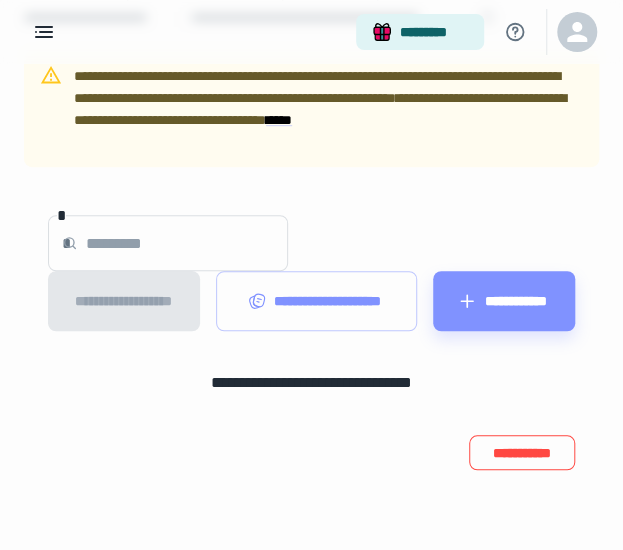 click on "**********" at bounding box center [522, 452] 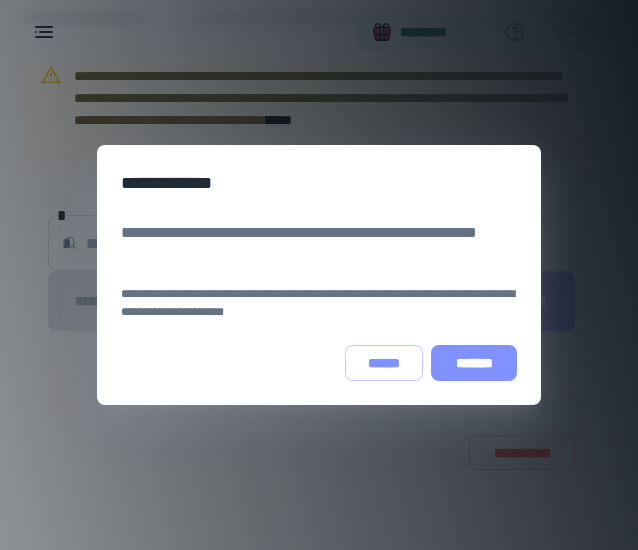 click on "*******" at bounding box center [474, 363] 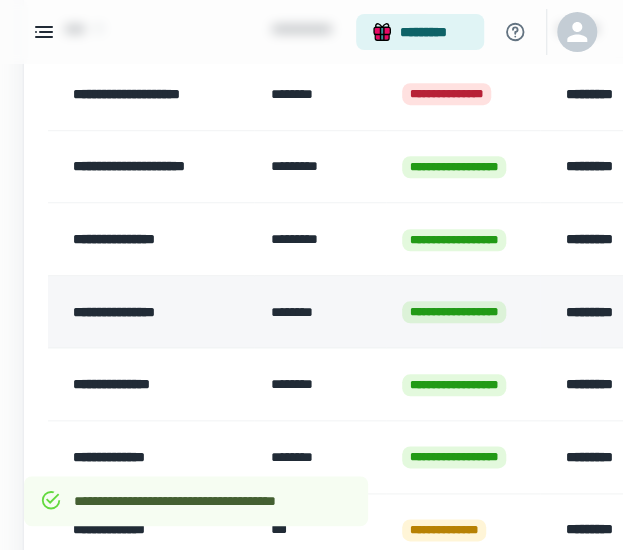 scroll, scrollTop: 300, scrollLeft: 0, axis: vertical 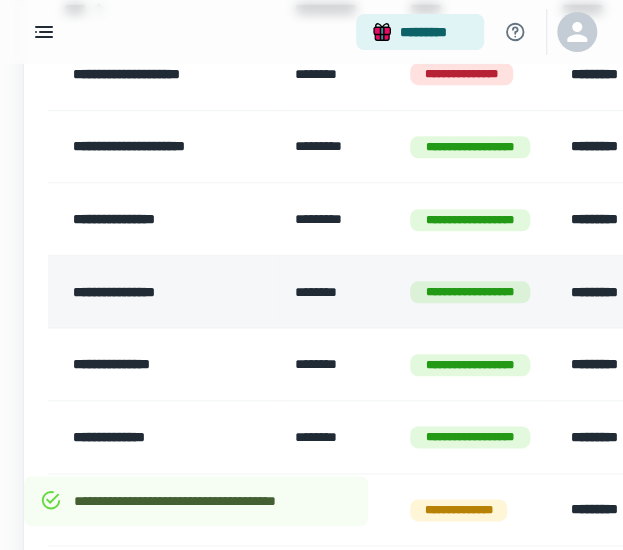 click on "**********" at bounding box center [163, 292] 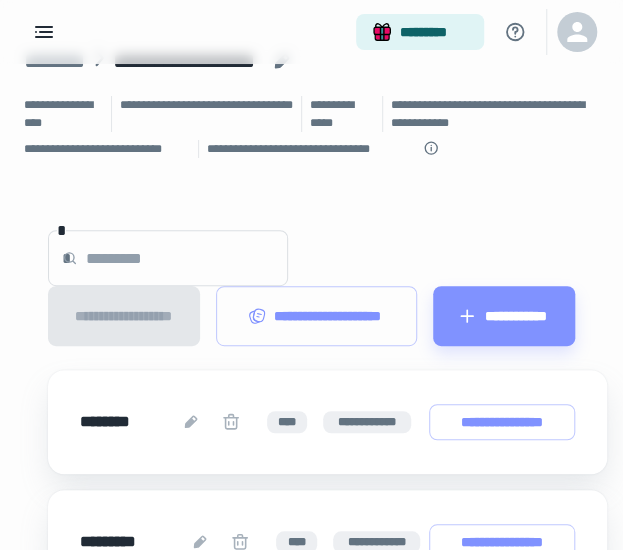 scroll, scrollTop: 0, scrollLeft: 0, axis: both 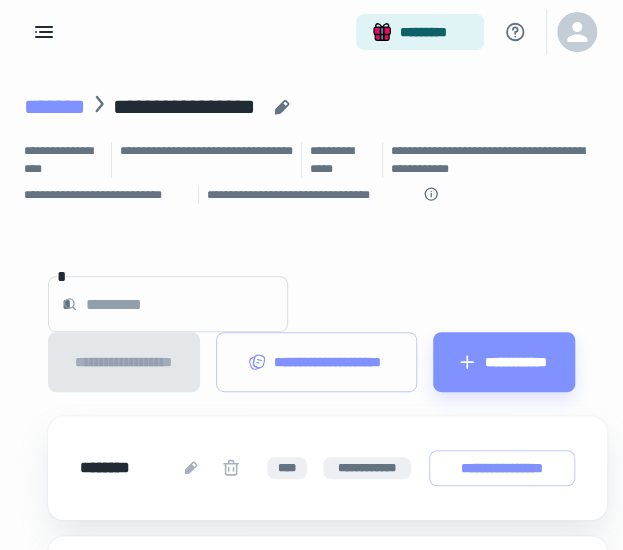click on "*******" at bounding box center [54, 107] 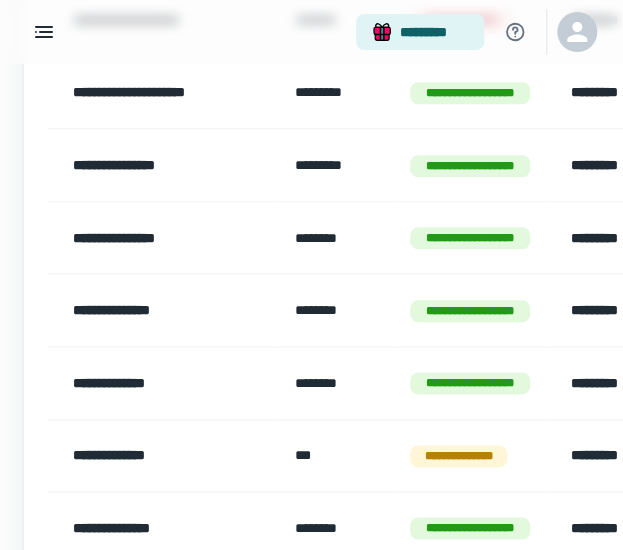 scroll, scrollTop: 400, scrollLeft: 0, axis: vertical 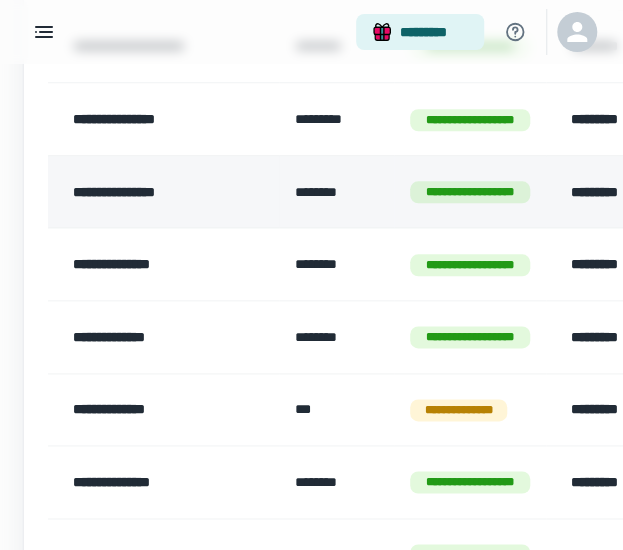 click on "**********" at bounding box center (163, 192) 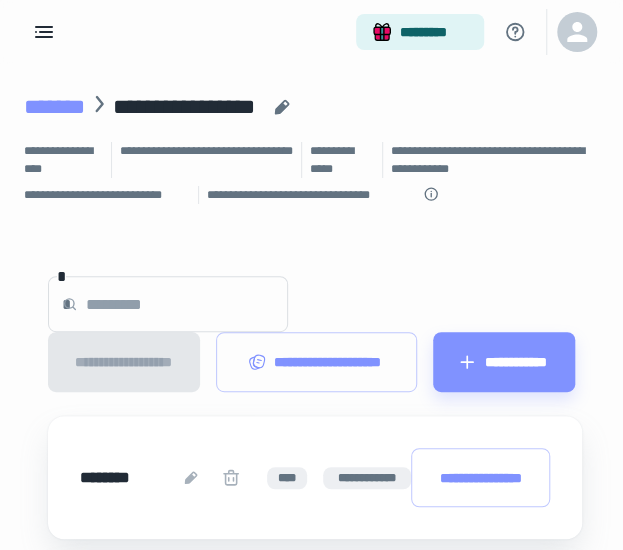 click on "*******" at bounding box center (54, 107) 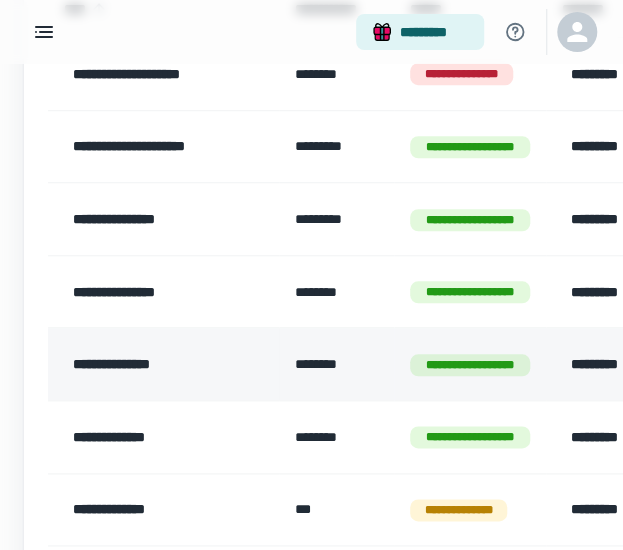 click on "**********" at bounding box center (163, 364) 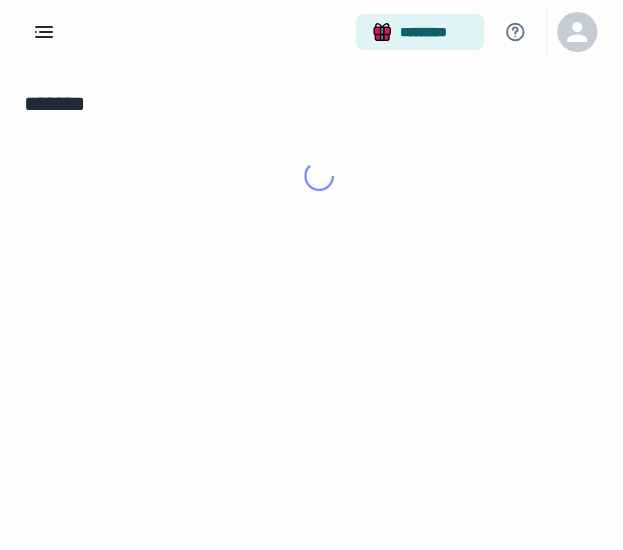 scroll, scrollTop: 0, scrollLeft: 0, axis: both 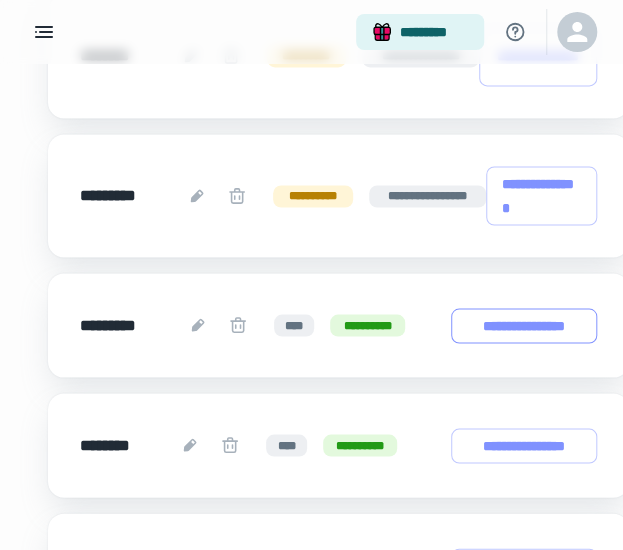 click on "**********" at bounding box center [524, 325] 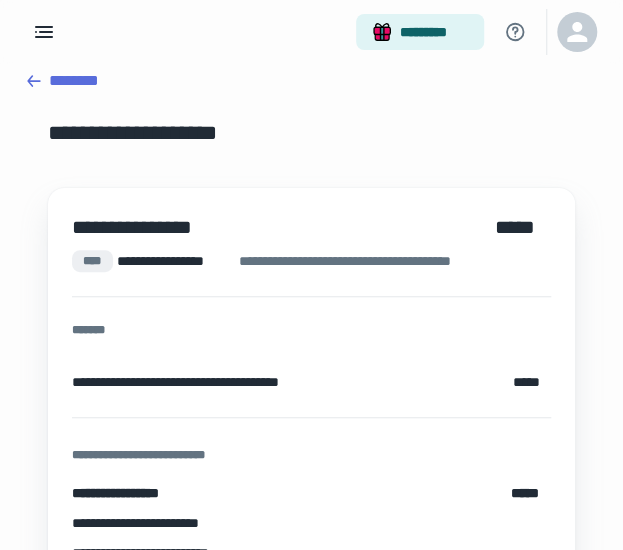 scroll, scrollTop: 0, scrollLeft: 0, axis: both 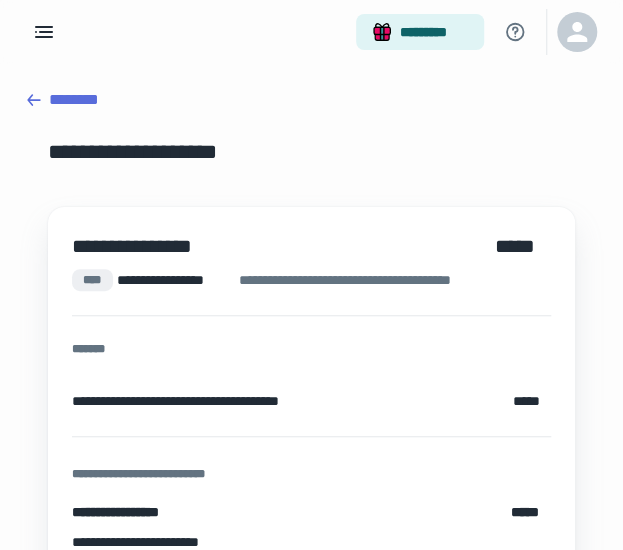 click on "********" at bounding box center (311, 100) 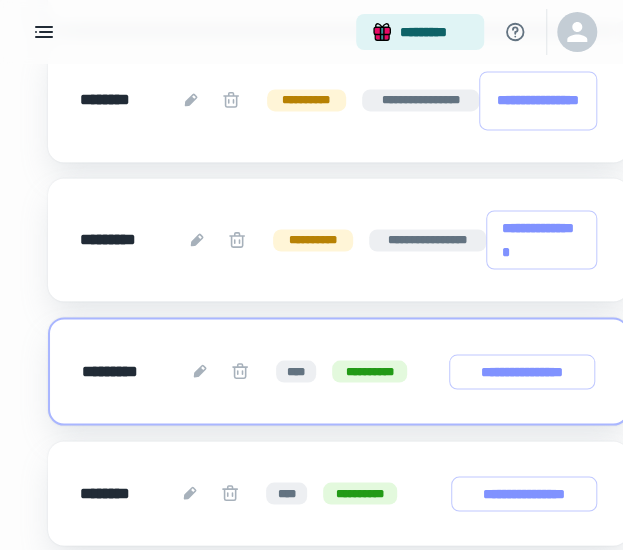 scroll, scrollTop: 721, scrollLeft: 0, axis: vertical 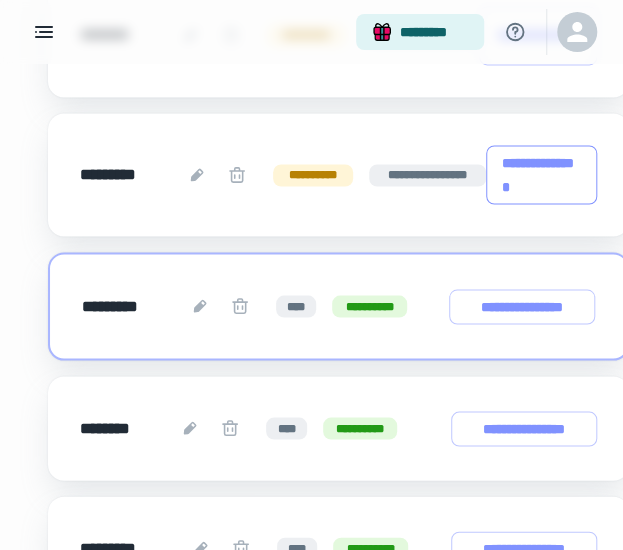 click on "**********" at bounding box center [541, 174] 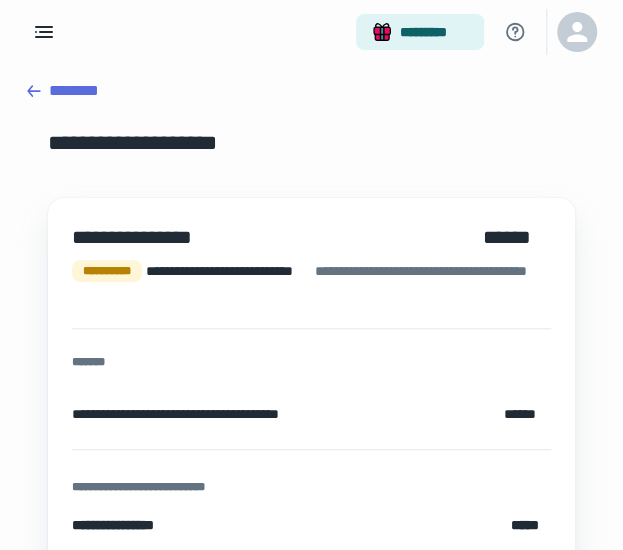 scroll, scrollTop: 0, scrollLeft: 0, axis: both 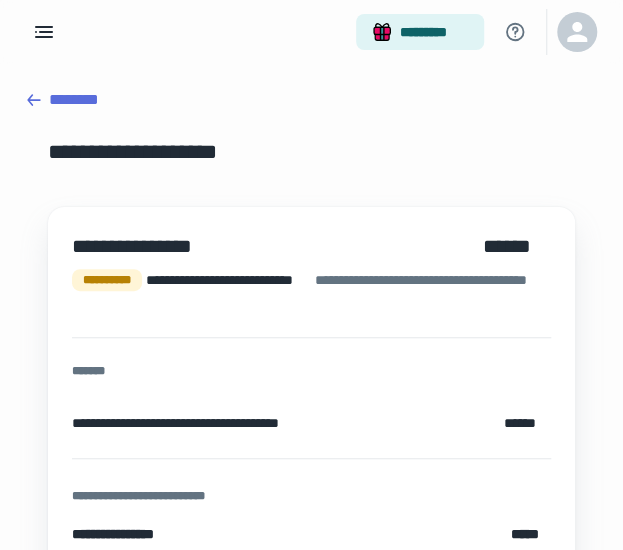 click on "********" at bounding box center [311, 100] 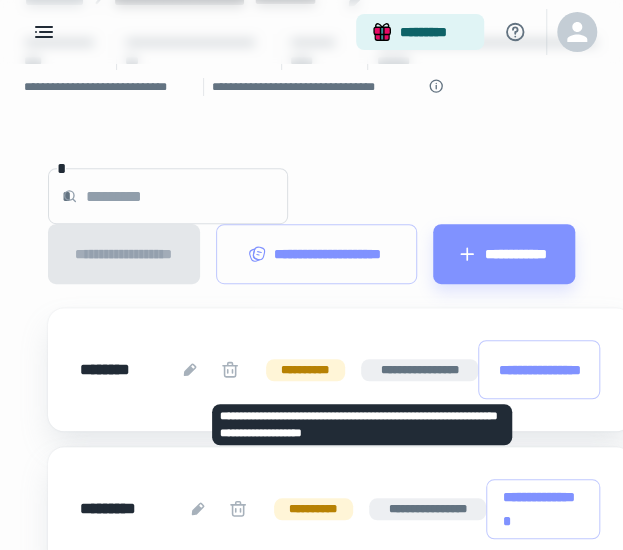 scroll, scrollTop: 0, scrollLeft: 0, axis: both 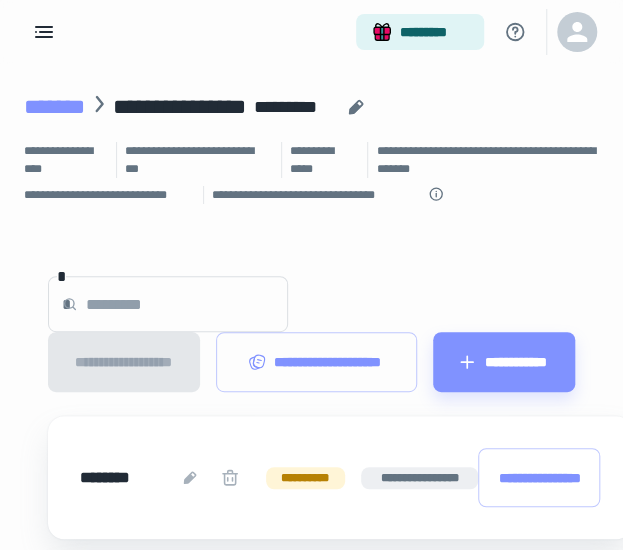 click on "*******" at bounding box center [54, 107] 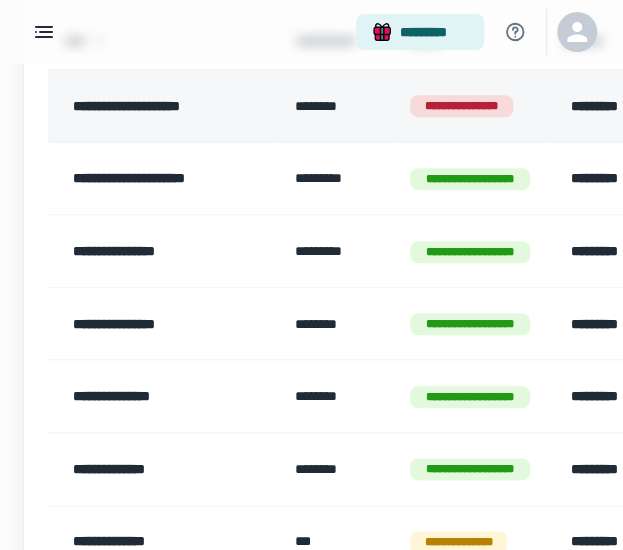 scroll, scrollTop: 400, scrollLeft: 0, axis: vertical 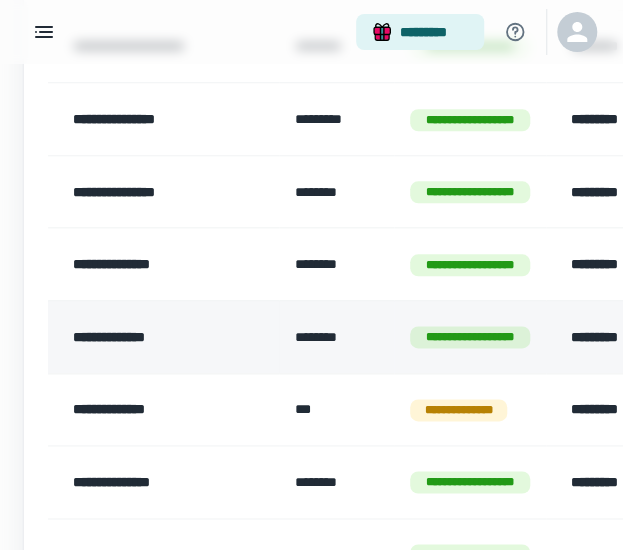 click on "**********" at bounding box center (163, 337) 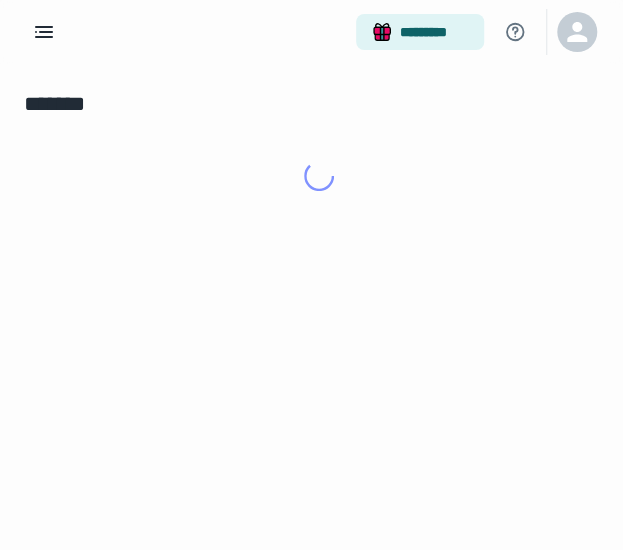 scroll, scrollTop: 0, scrollLeft: 0, axis: both 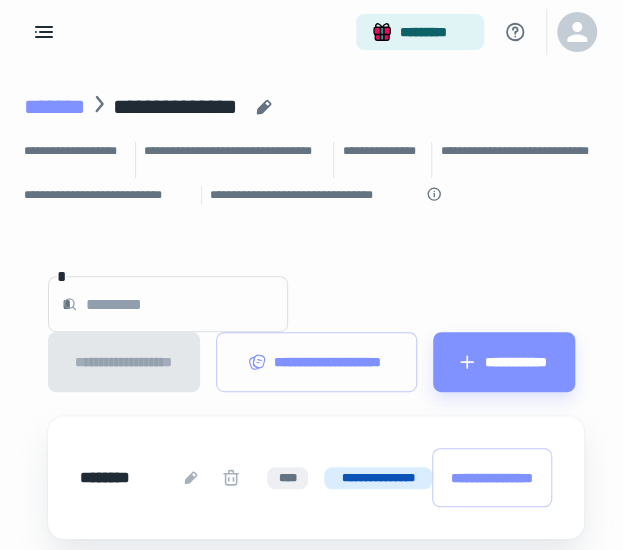 click on "*******" at bounding box center [54, 107] 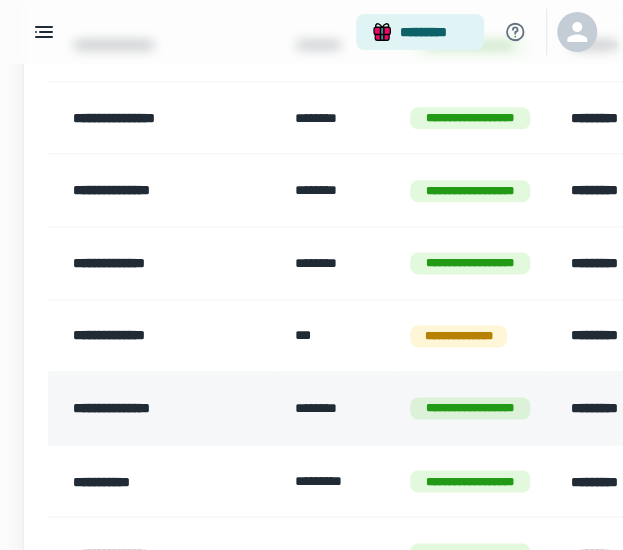 scroll, scrollTop: 500, scrollLeft: 0, axis: vertical 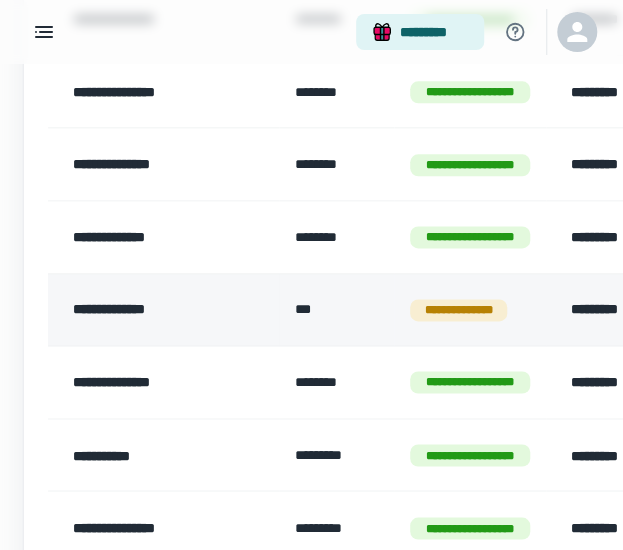 click on "**********" at bounding box center [163, 309] 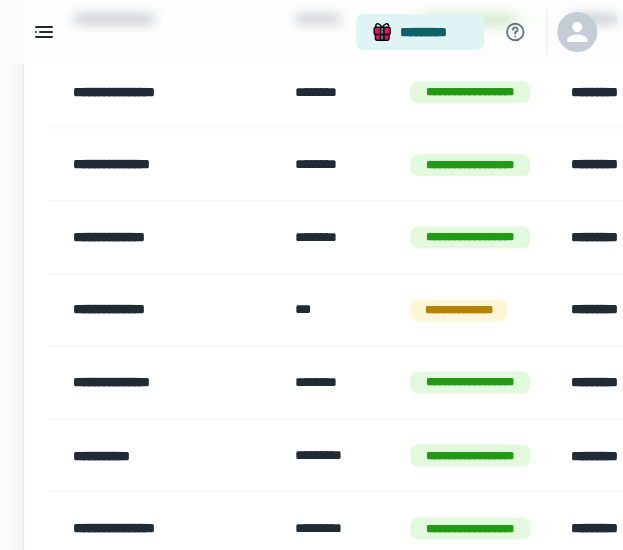 scroll, scrollTop: 0, scrollLeft: 0, axis: both 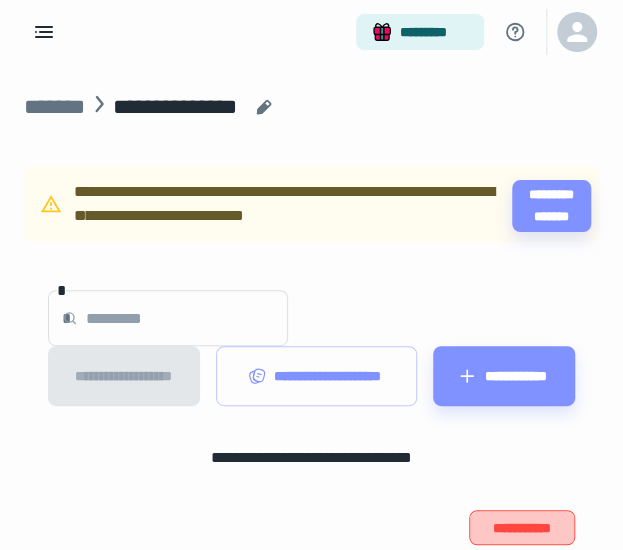 click on "**********" at bounding box center (522, 527) 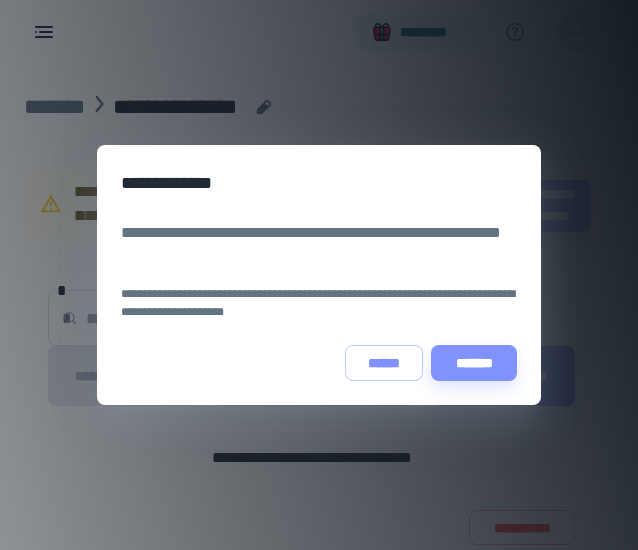 drag, startPoint x: 452, startPoint y: 364, endPoint x: 436, endPoint y: 358, distance: 17.088007 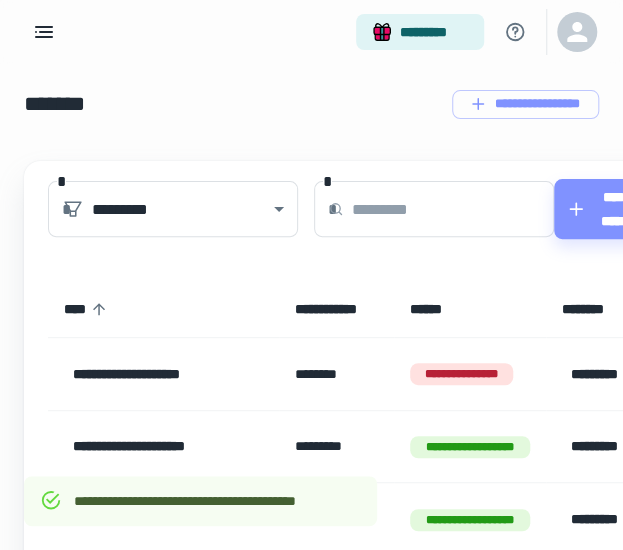 click at bounding box center (453, 209) 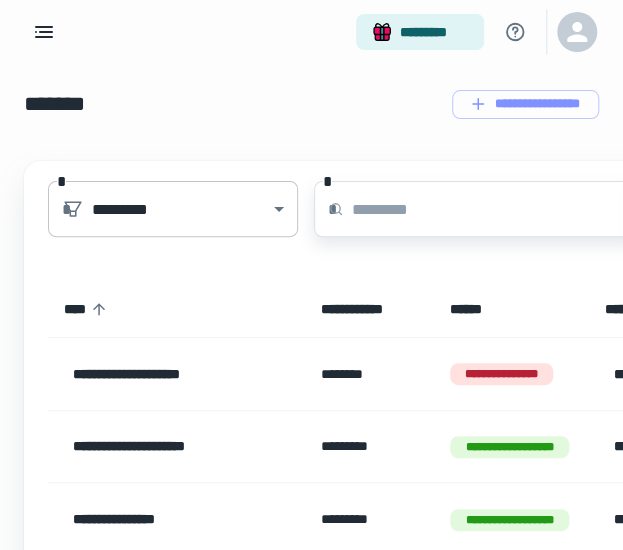 click on "[FIRST] [LAST] [ADDRESS] [CITY] [STATE] [POSTAL_CODE] [COUNTRY] [PHONE] [EMAIL] [WEBSITE] [COMPANY] [PRODUCT] [PRICE] [DATE] [TIME] [BIRTH_DATE] [AGE] [SSN] [PASSPORT] [DRIVER_LICENSE] [CREDIT_CARD]" at bounding box center (311, 275) 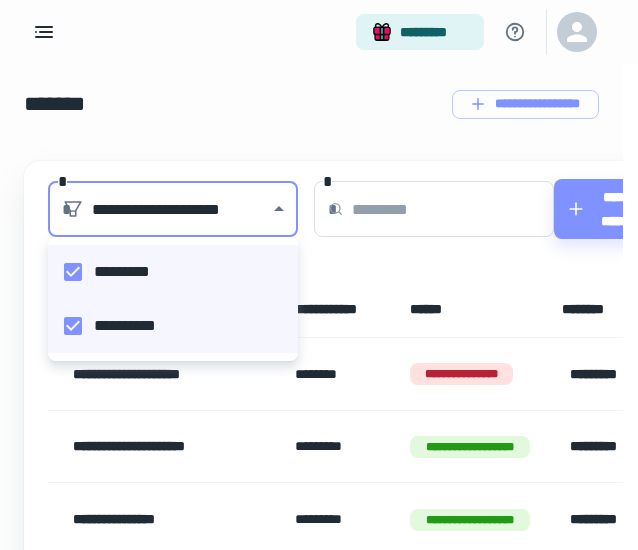 type on "**********" 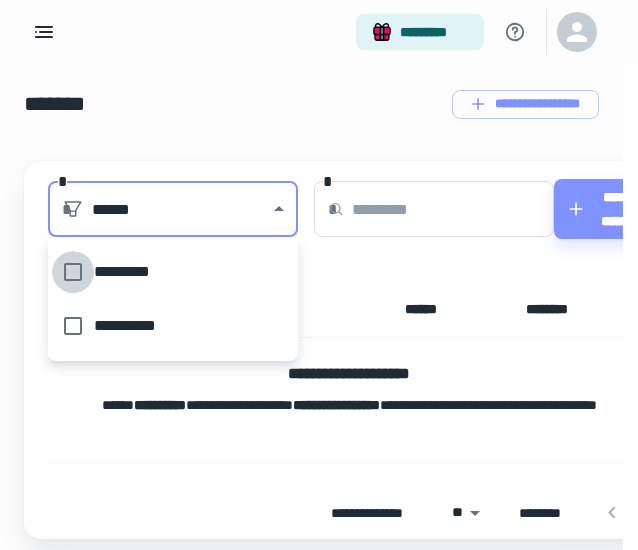 type on "**********" 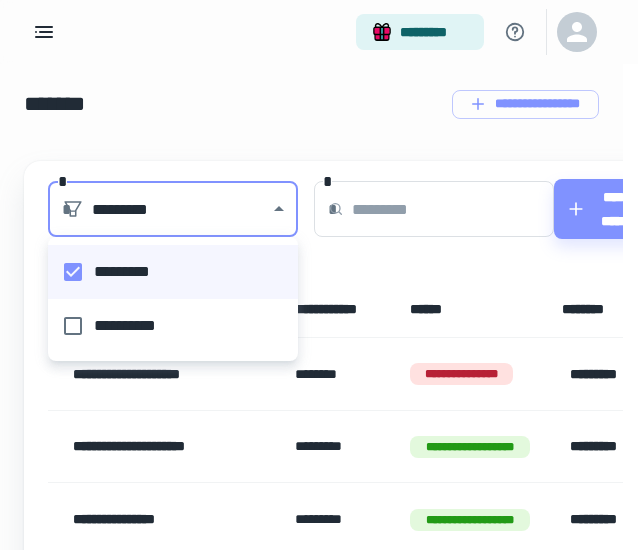 click at bounding box center (319, 275) 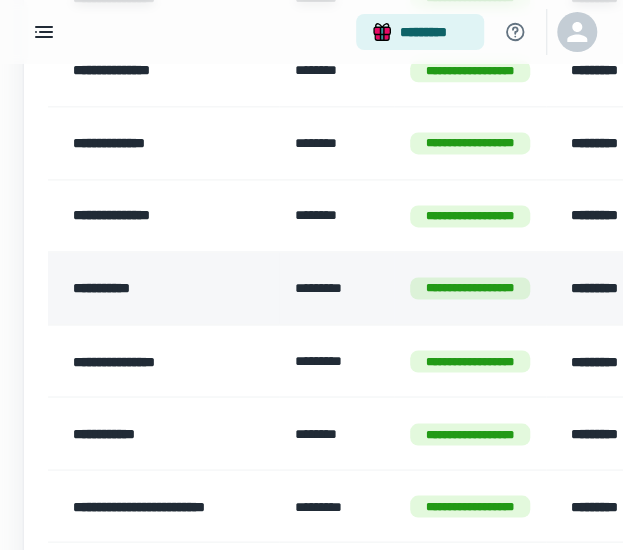 scroll, scrollTop: 600, scrollLeft: 0, axis: vertical 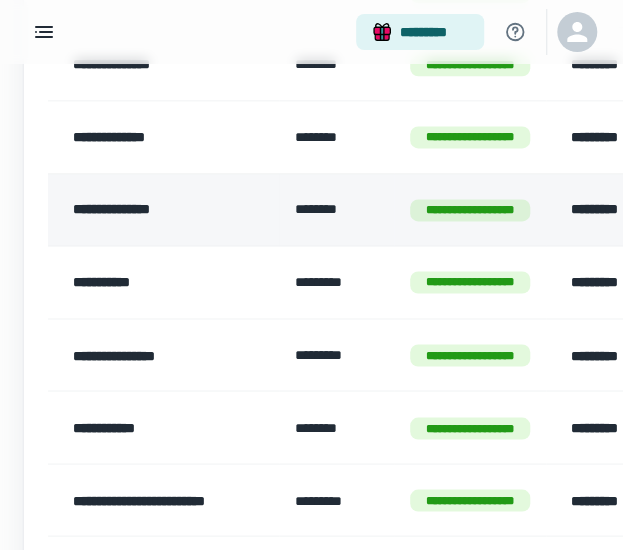 click on "**********" at bounding box center [163, 210] 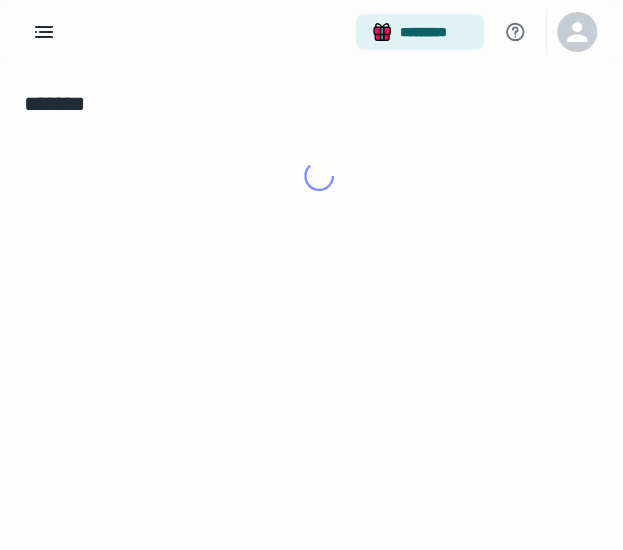 scroll, scrollTop: 0, scrollLeft: 0, axis: both 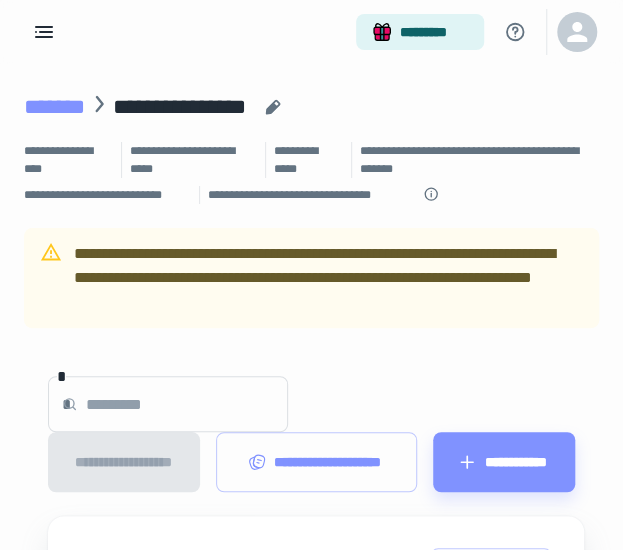 click on "*******" at bounding box center [54, 107] 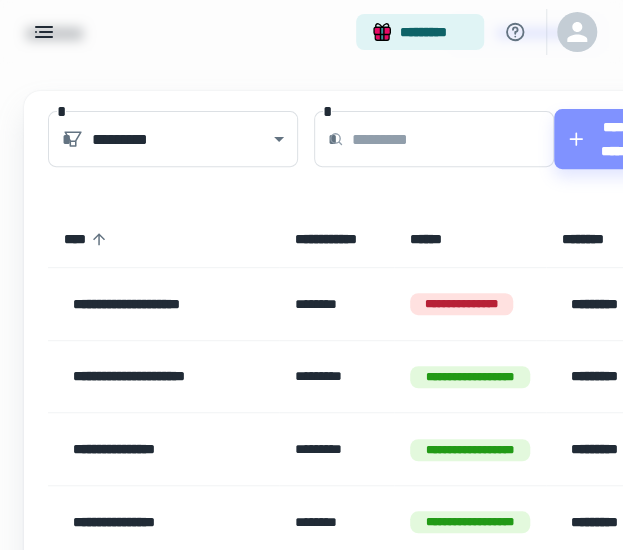 scroll, scrollTop: 100, scrollLeft: 0, axis: vertical 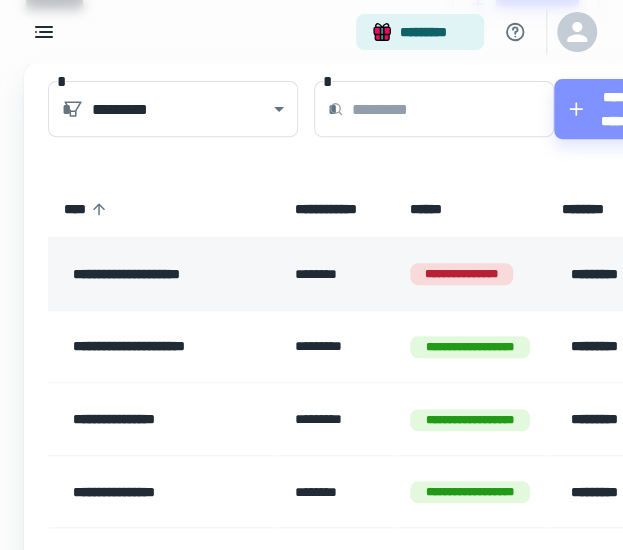 click on "**********" at bounding box center (163, 274) 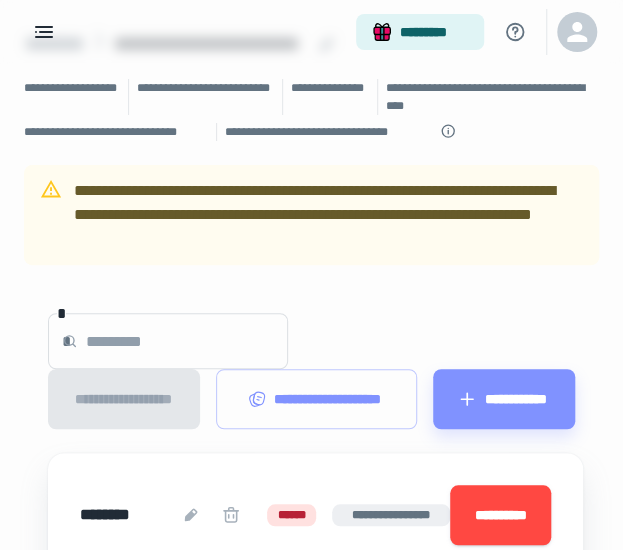 scroll, scrollTop: 0, scrollLeft: 0, axis: both 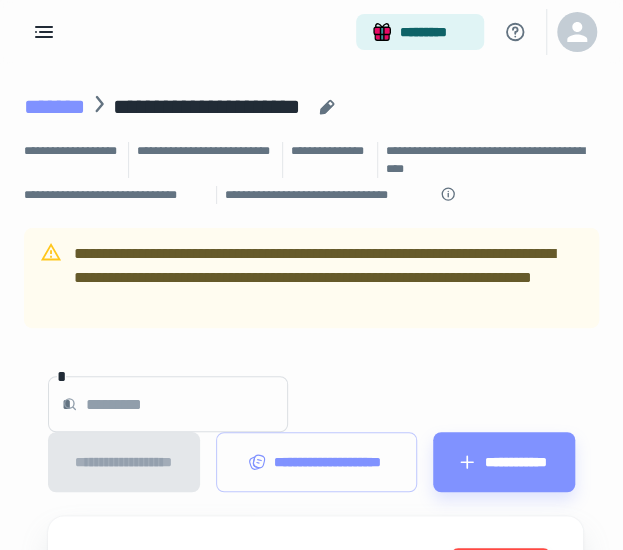 click on "*******" at bounding box center [54, 107] 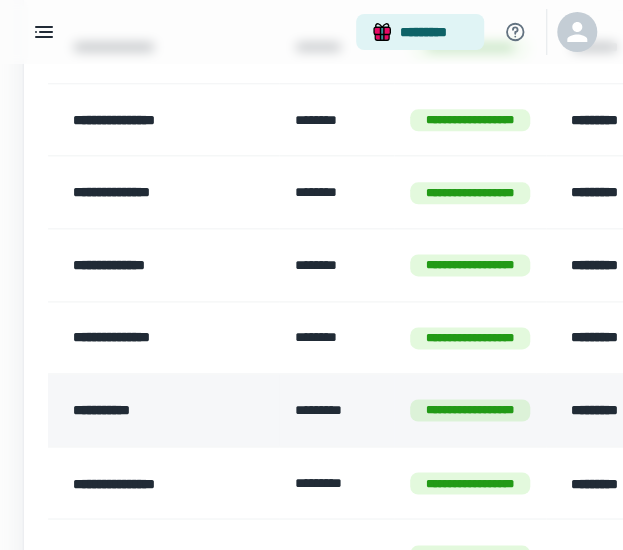 scroll, scrollTop: 500, scrollLeft: 0, axis: vertical 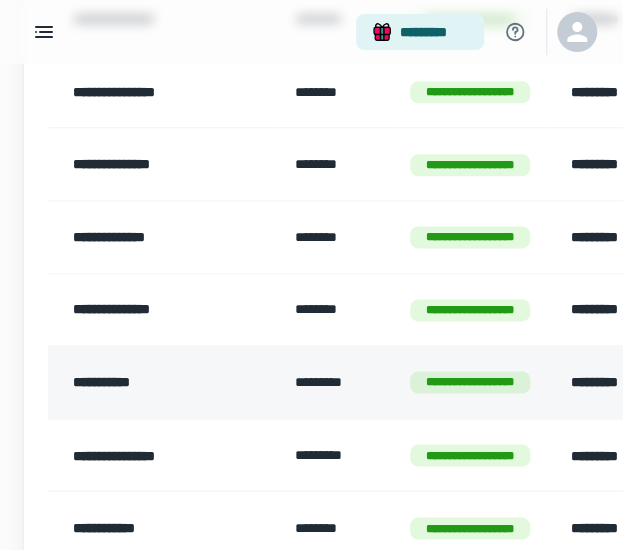 click on "**********" at bounding box center [163, 382] 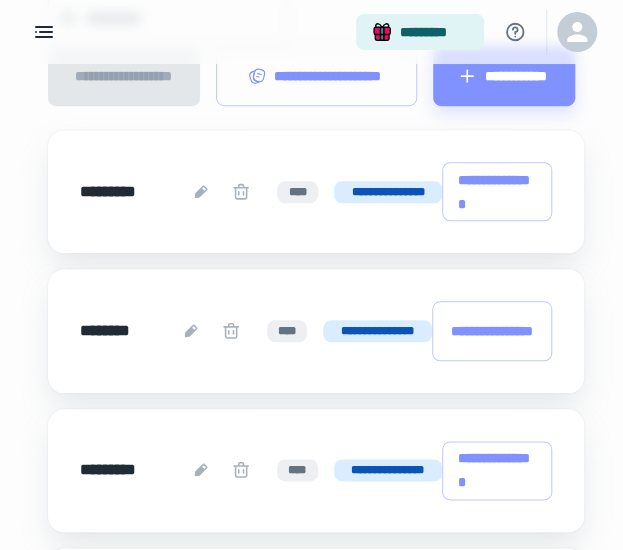 scroll, scrollTop: 300, scrollLeft: 0, axis: vertical 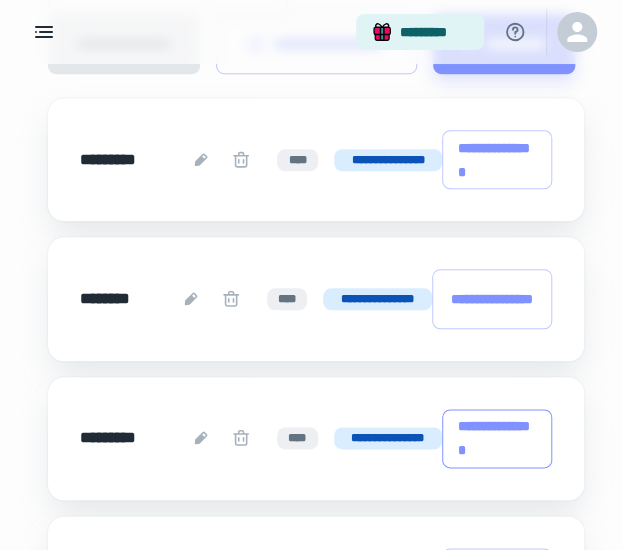 click on "**********" at bounding box center (497, 438) 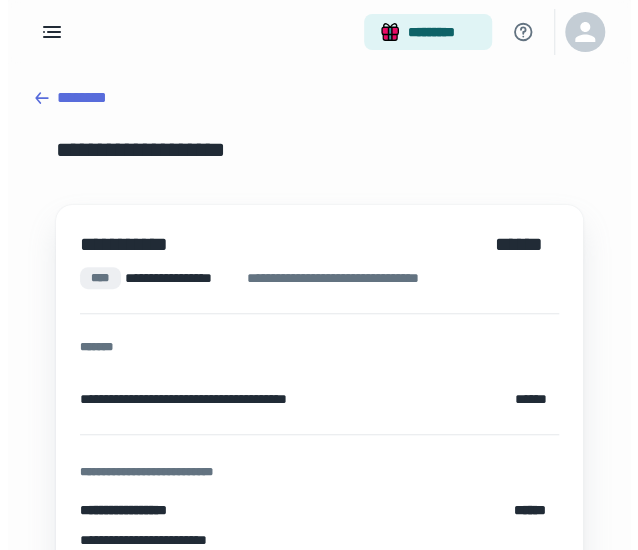 scroll, scrollTop: 0, scrollLeft: 0, axis: both 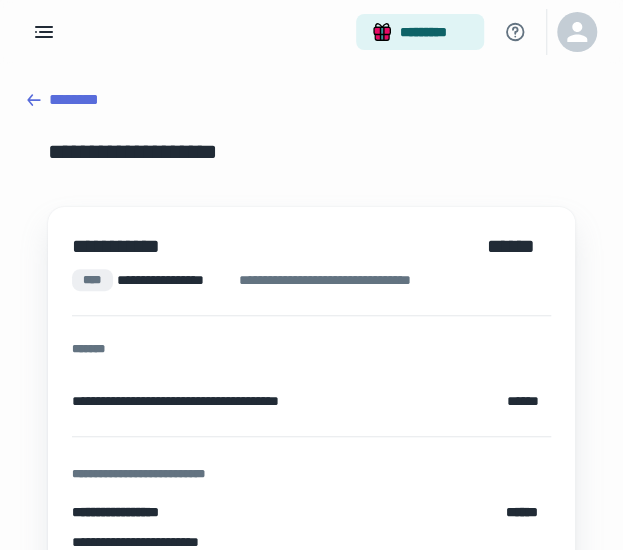 click on "********" at bounding box center (311, 100) 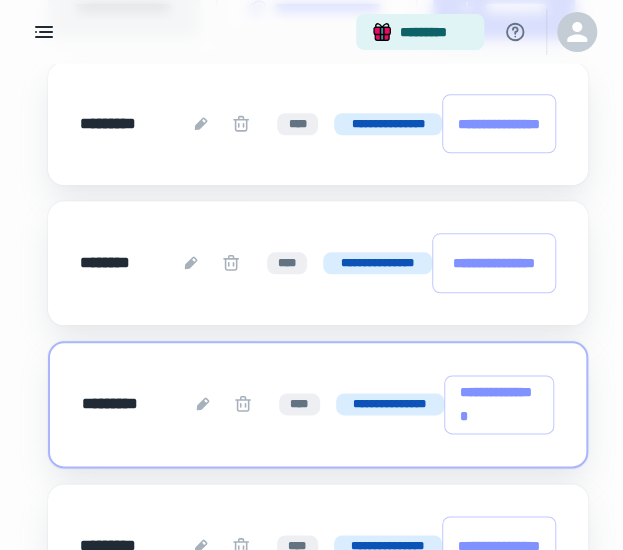 scroll, scrollTop: 388, scrollLeft: 0, axis: vertical 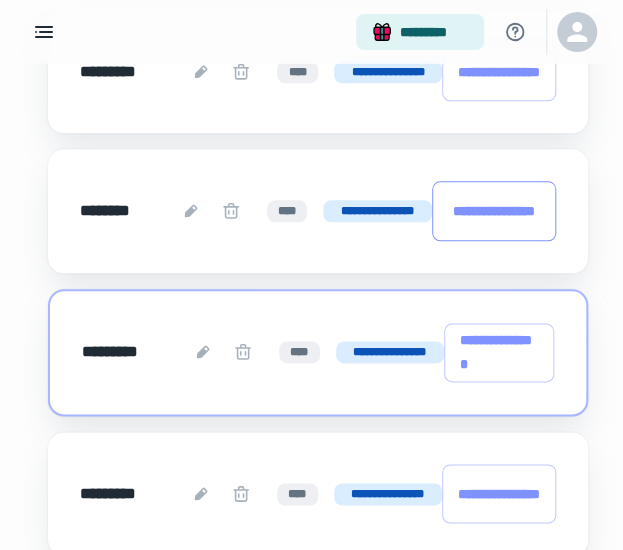 click on "**********" at bounding box center [494, 210] 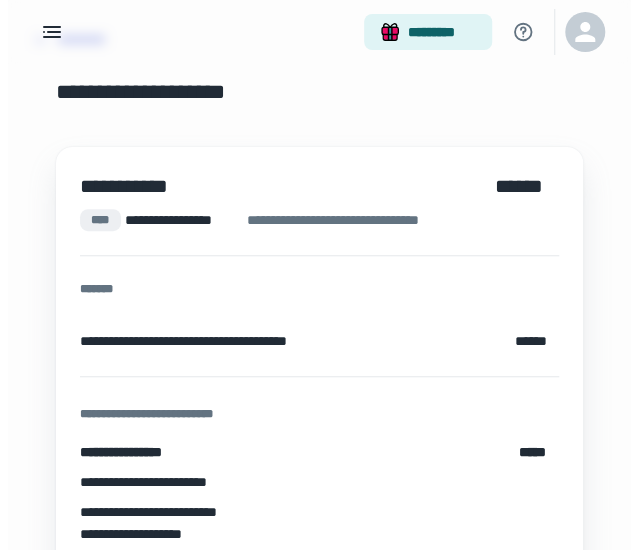 scroll, scrollTop: 0, scrollLeft: 0, axis: both 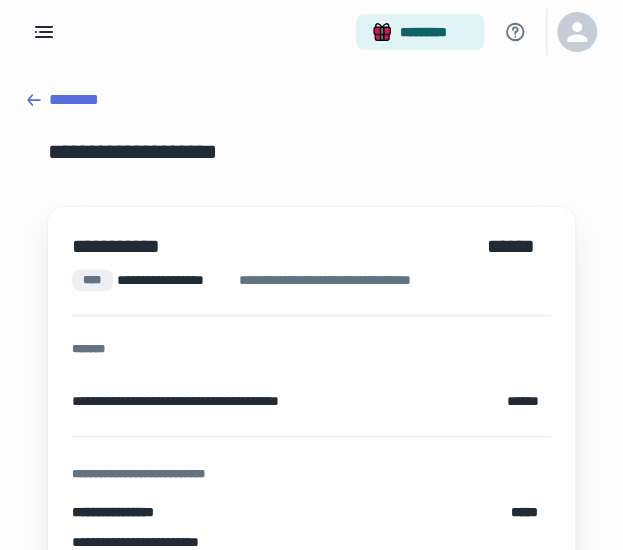 click on "********" at bounding box center (311, 100) 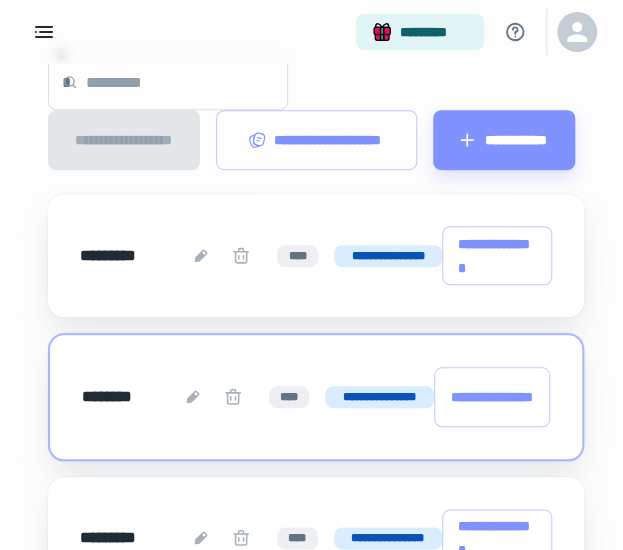 scroll, scrollTop: 200, scrollLeft: 0, axis: vertical 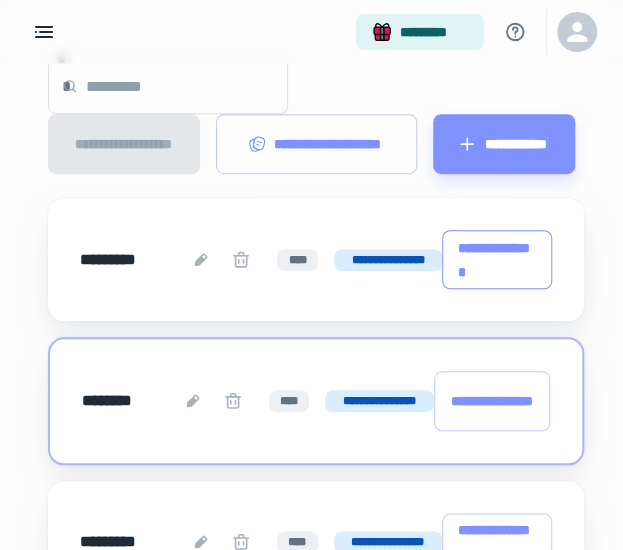 click on "**********" at bounding box center (497, 259) 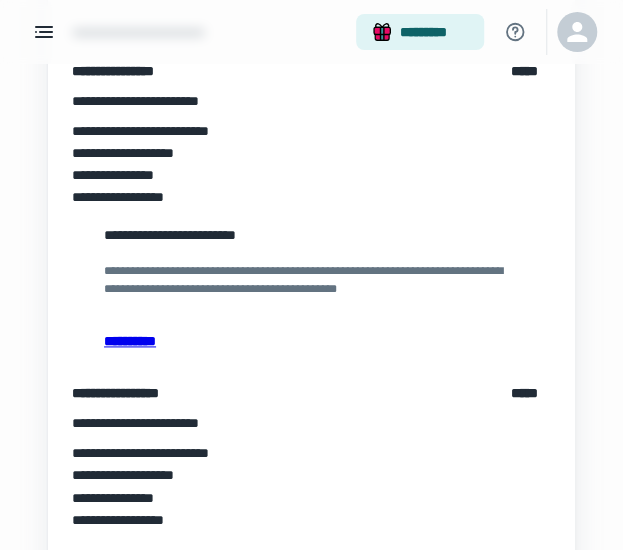 scroll, scrollTop: 400, scrollLeft: 0, axis: vertical 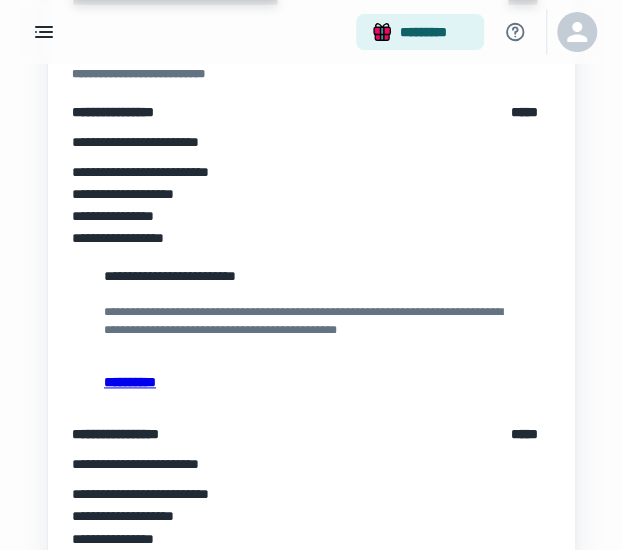 click on "**********" at bounding box center (311, 382) 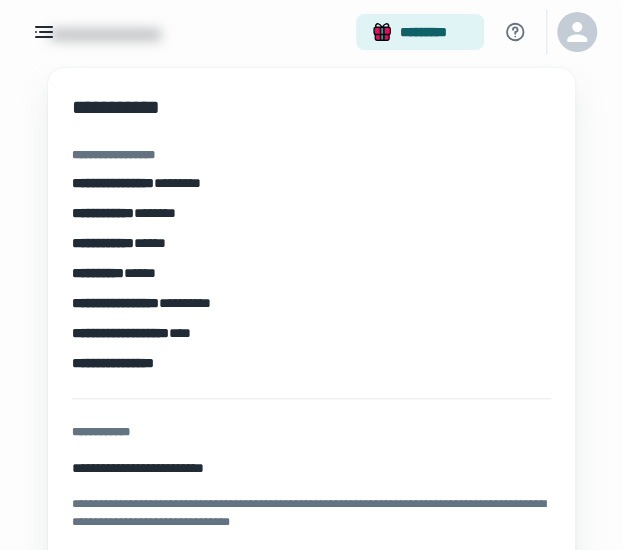 scroll, scrollTop: 0, scrollLeft: 0, axis: both 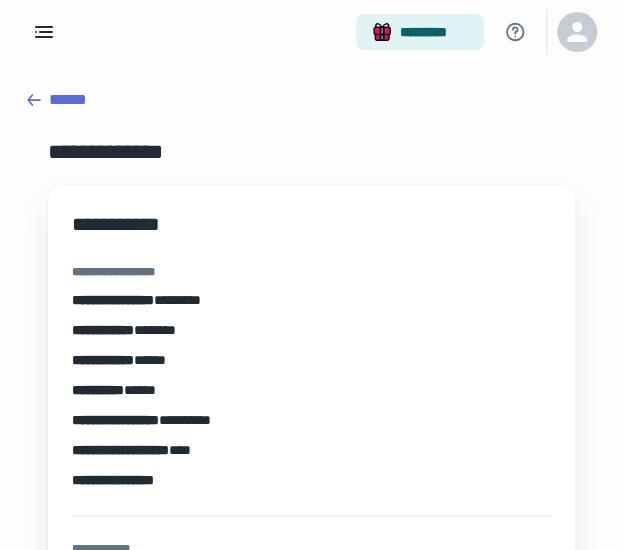 click on "******" at bounding box center [311, 100] 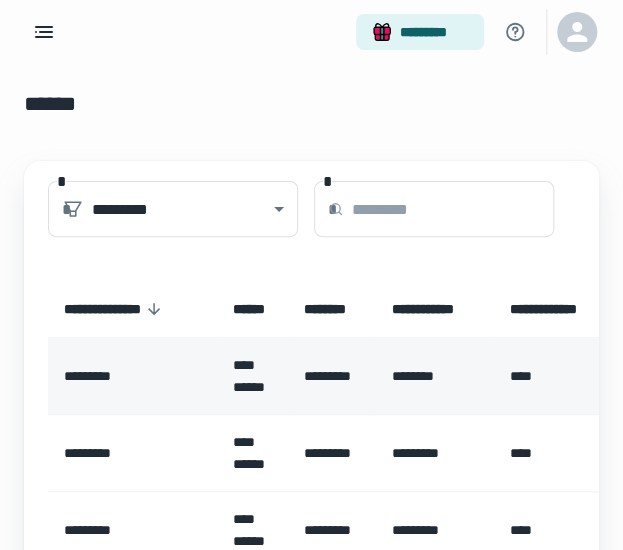 click on "*********" at bounding box center (132, 376) 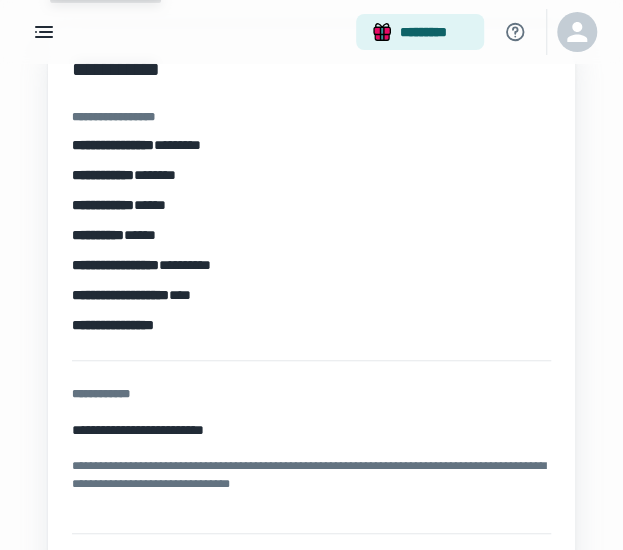 scroll, scrollTop: 0, scrollLeft: 0, axis: both 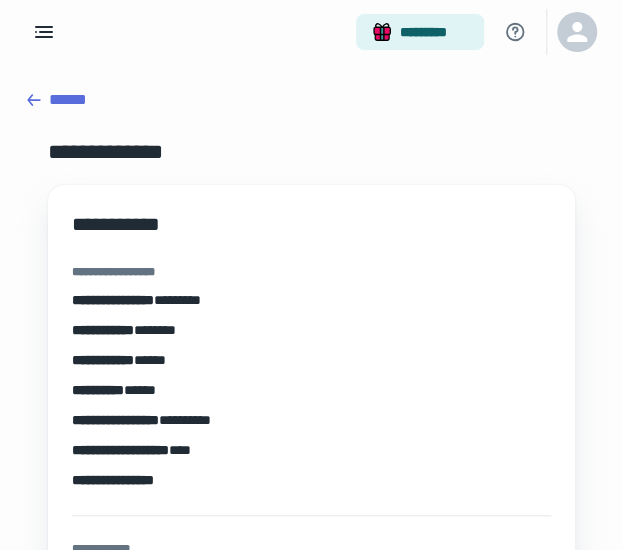 click on "[FIRST]   [LAST] [ADDRESS] [CITY]   [STATE] [POSTAL_CODE]   [COUNTRY] [PHONE]   [EMAIL]   [WEBSITE]   [COMPANY]   [PRODUCT]   [PRICE]   [DATE]   [TIME]   [BIRTH_DATE]   [AGE]   [SSN]   [PASSPORT]   [DRIVER_LICENSE]   [CREDIT_CARD]" at bounding box center (311, 457) 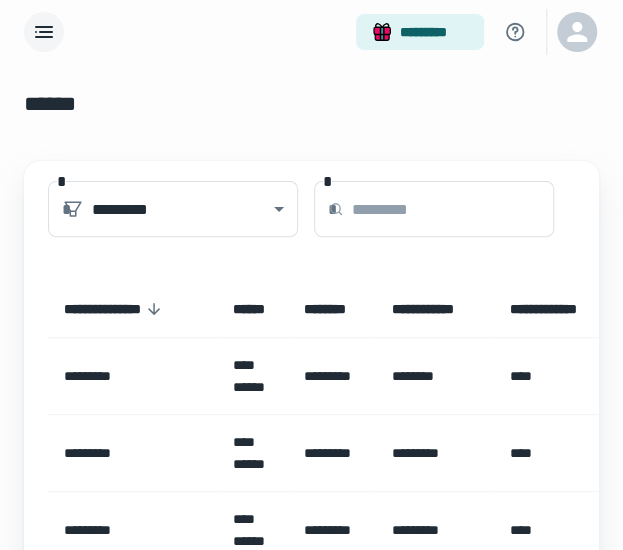 click 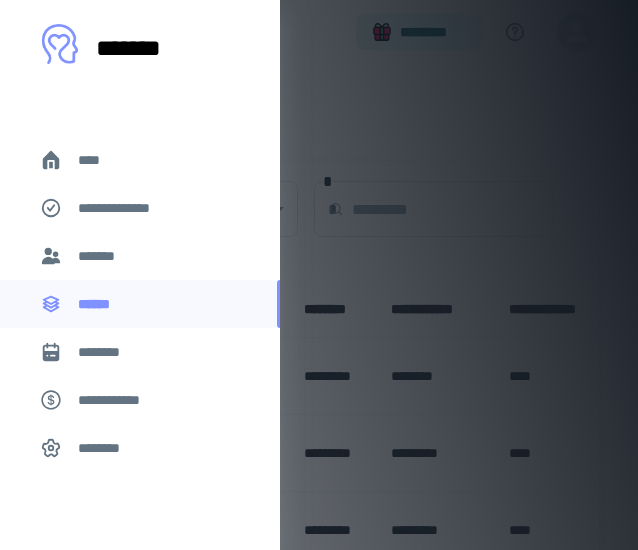 click on "*******" at bounding box center [100, 256] 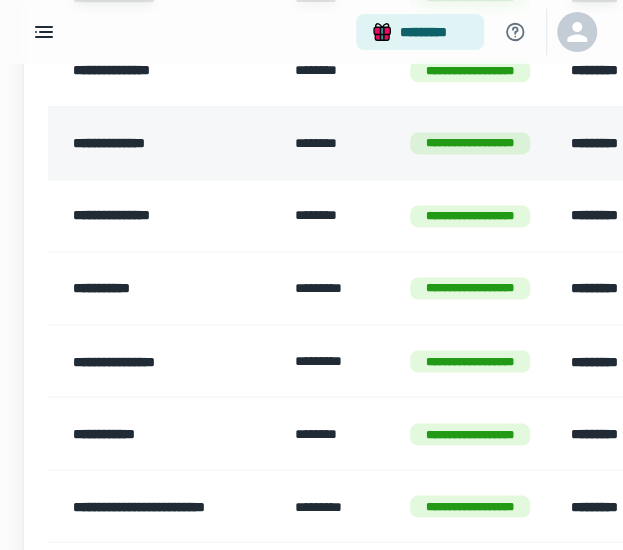 scroll, scrollTop: 600, scrollLeft: 0, axis: vertical 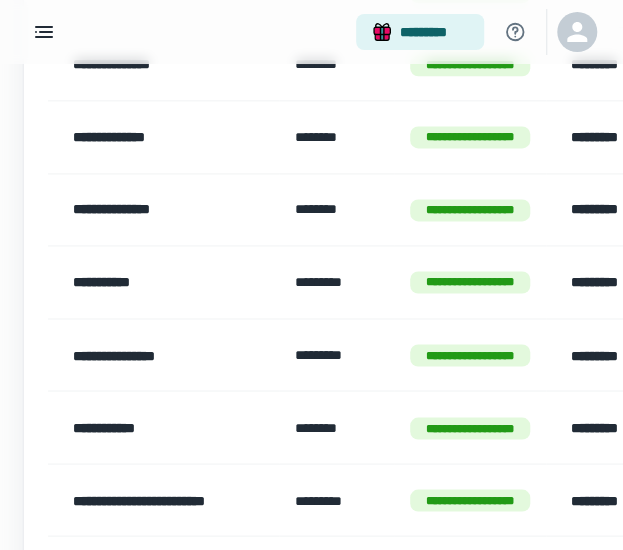 click on "**********" at bounding box center (163, 282) 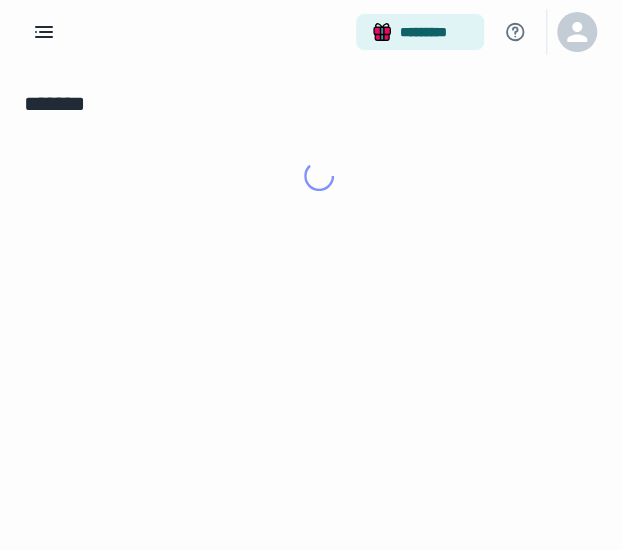 scroll, scrollTop: 0, scrollLeft: 0, axis: both 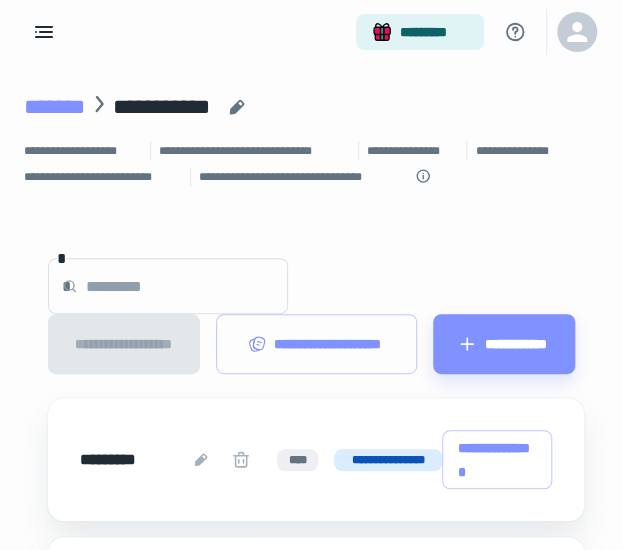 click on "*******" at bounding box center (54, 107) 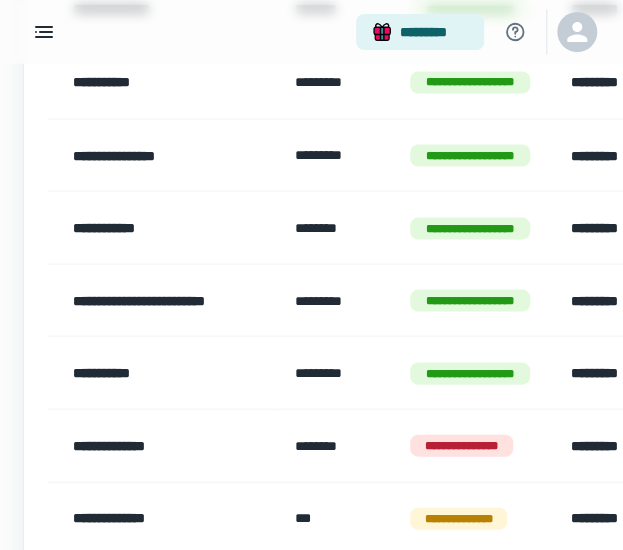scroll, scrollTop: 700, scrollLeft: 0, axis: vertical 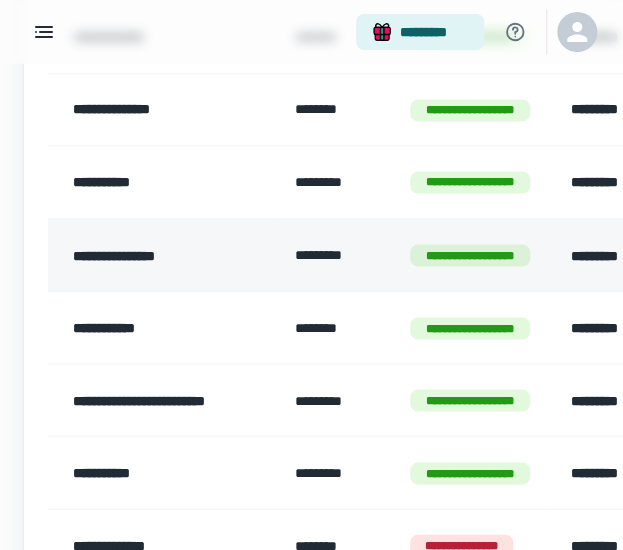 click on "**********" at bounding box center [163, 255] 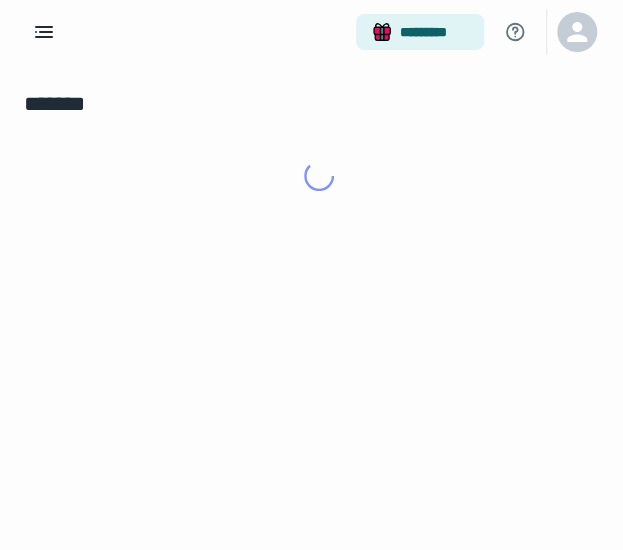 scroll, scrollTop: 0, scrollLeft: 0, axis: both 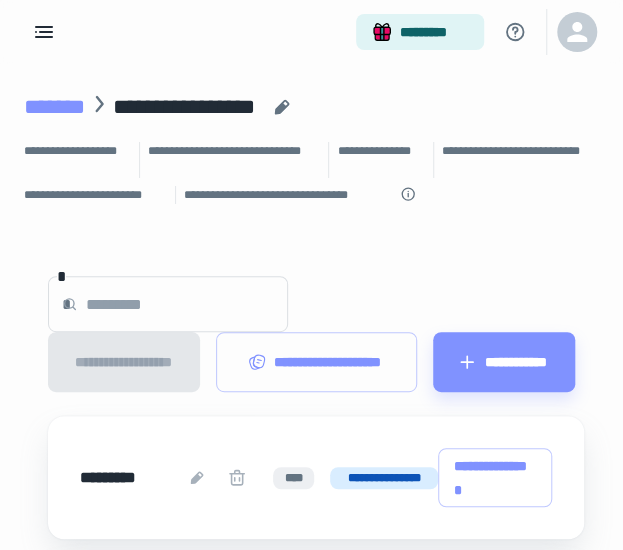 click on "*******" at bounding box center [54, 107] 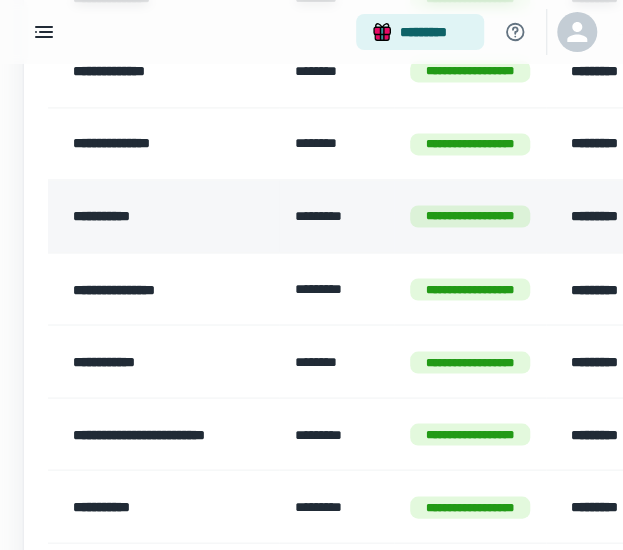 scroll, scrollTop: 700, scrollLeft: 0, axis: vertical 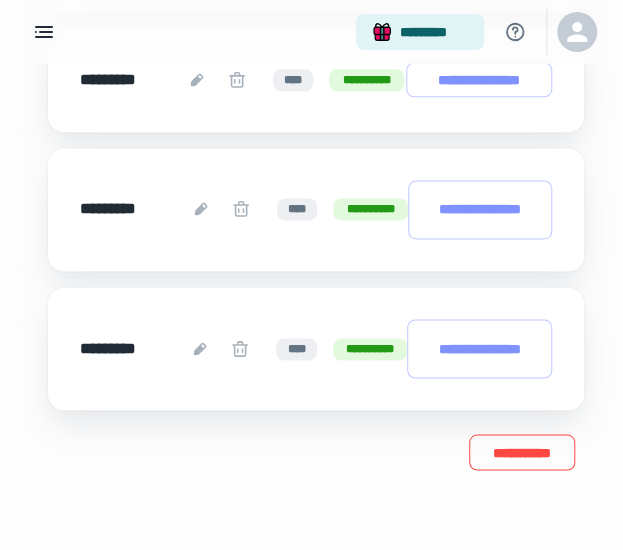 click on "**********" at bounding box center (522, 451) 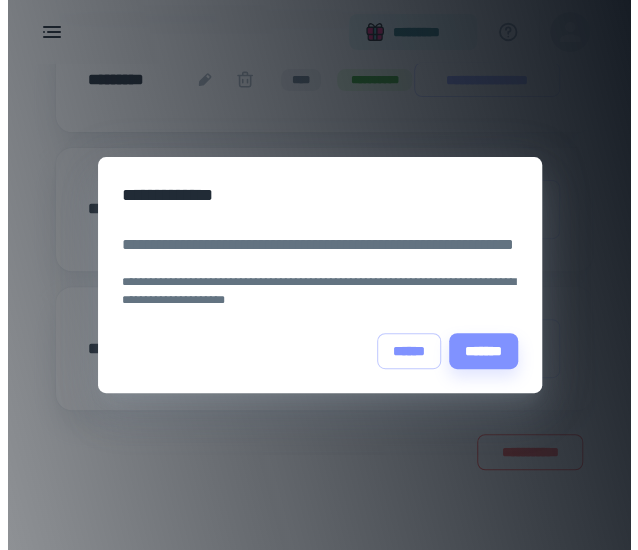 scroll, scrollTop: 4568, scrollLeft: 0, axis: vertical 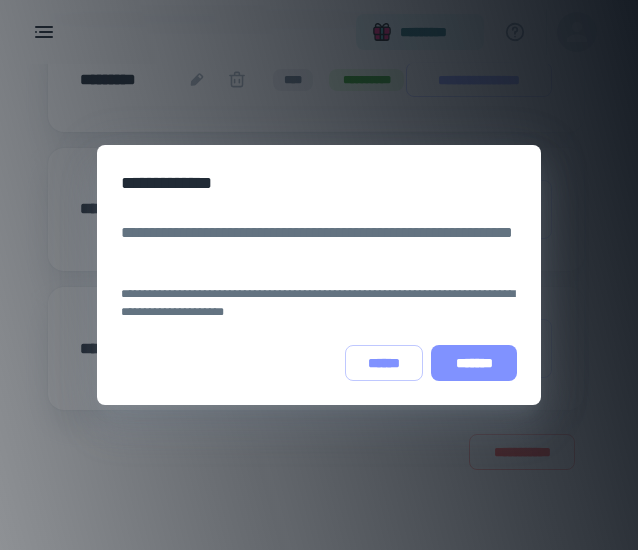 click on "*******" at bounding box center [474, 363] 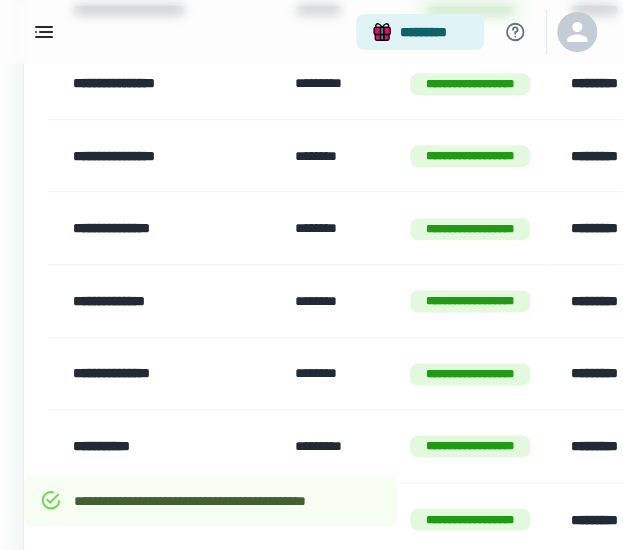 scroll, scrollTop: 600, scrollLeft: 0, axis: vertical 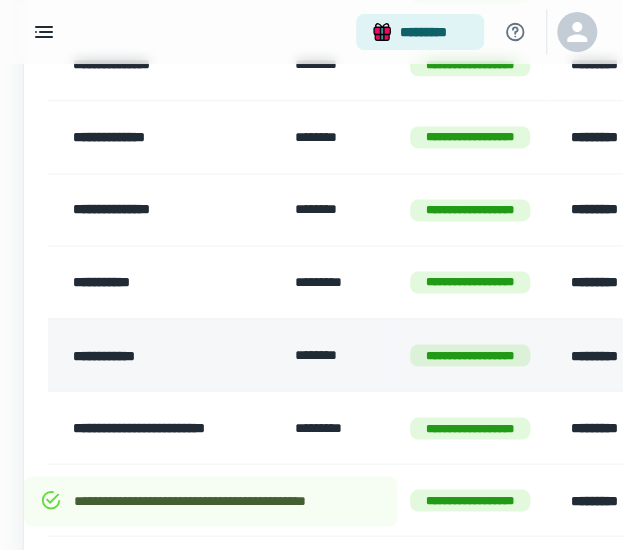 click on "**********" at bounding box center (163, 355) 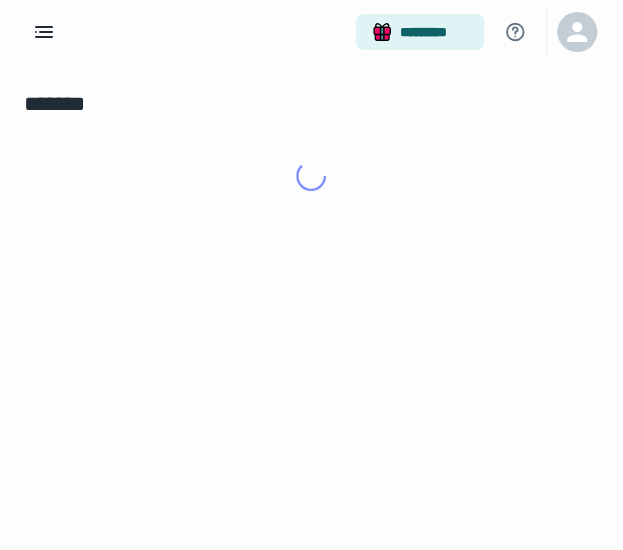scroll, scrollTop: 0, scrollLeft: 0, axis: both 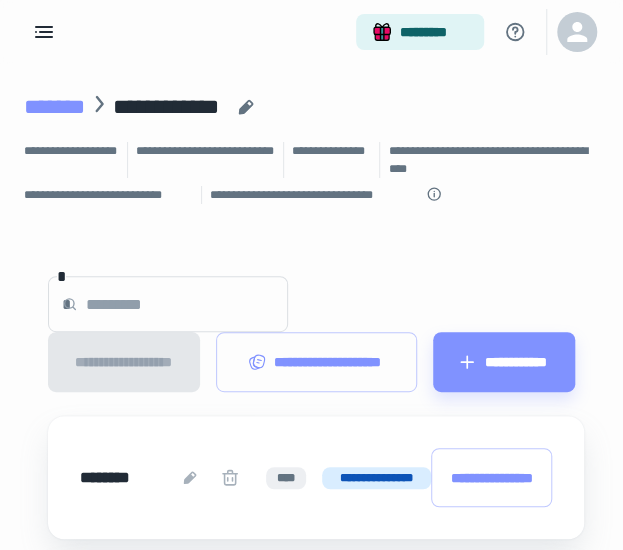 click on "*******" at bounding box center (54, 107) 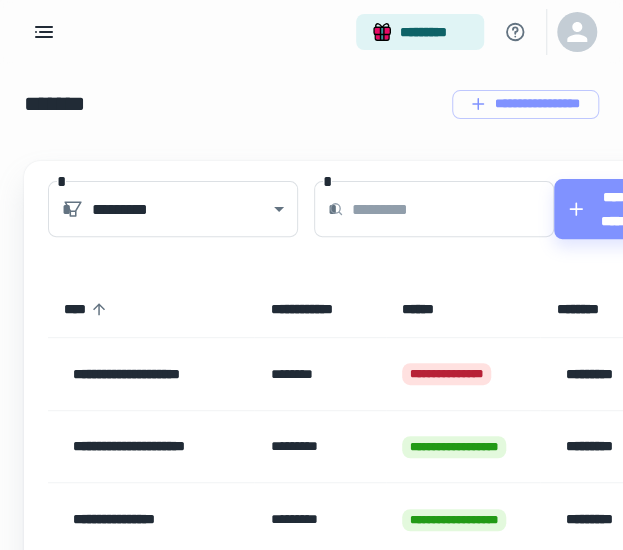 click at bounding box center [453, 209] 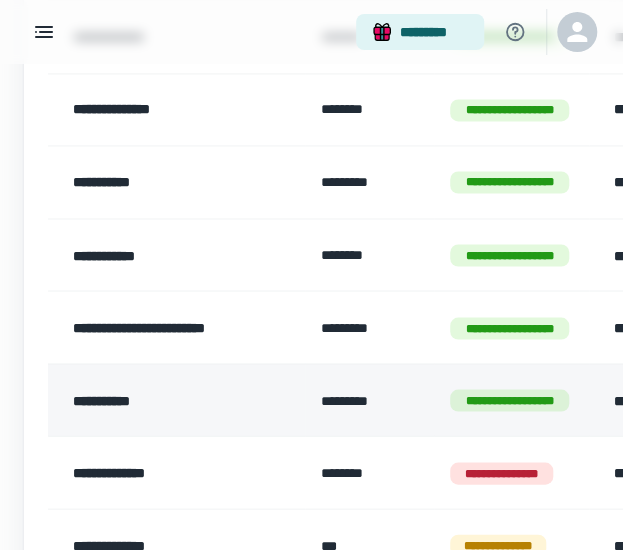 scroll, scrollTop: 699, scrollLeft: 0, axis: vertical 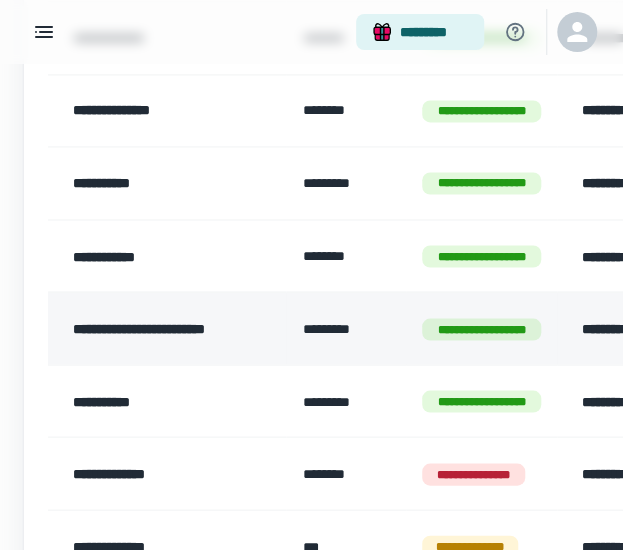 click on "**********" at bounding box center (167, 328) 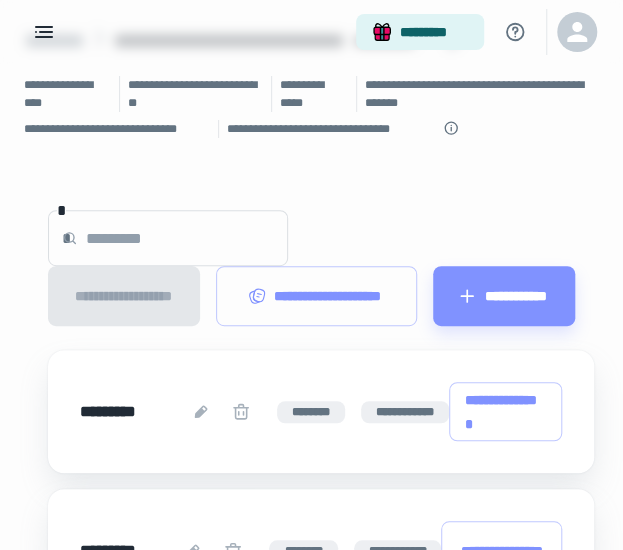 scroll, scrollTop: 0, scrollLeft: 0, axis: both 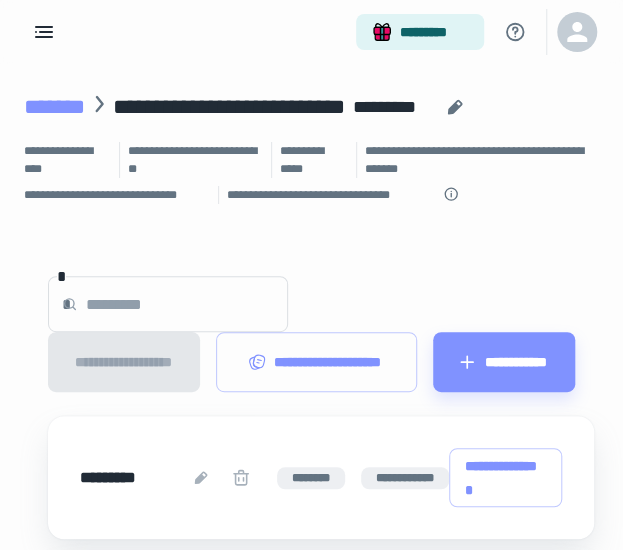 click on "*******" at bounding box center (54, 107) 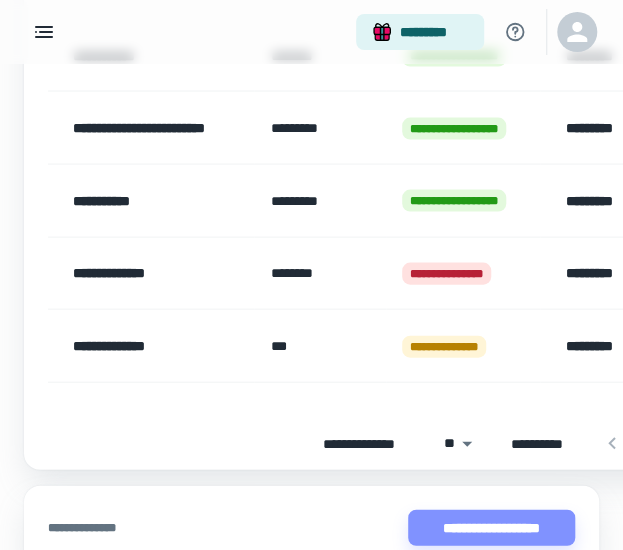 scroll, scrollTop: 800, scrollLeft: 0, axis: vertical 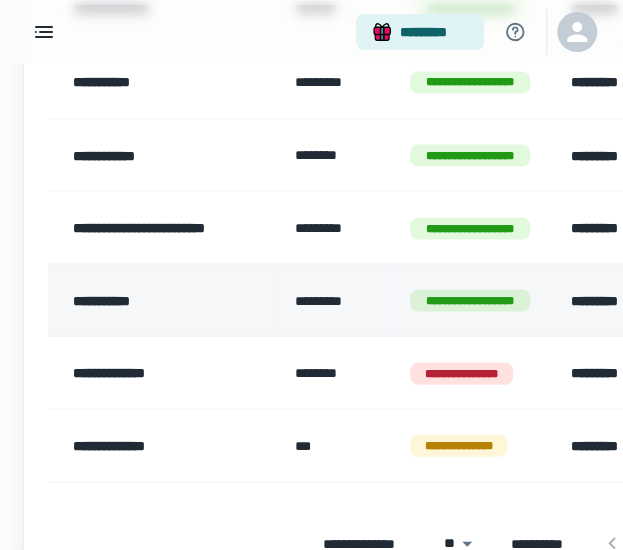 click on "**********" at bounding box center (163, 300) 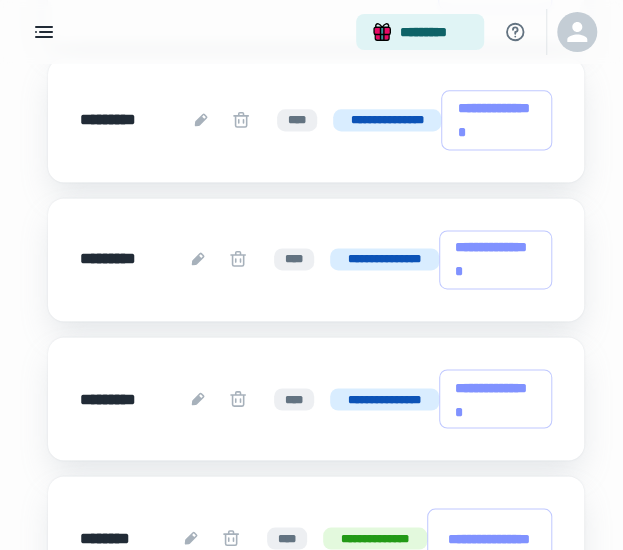 scroll, scrollTop: 600, scrollLeft: 0, axis: vertical 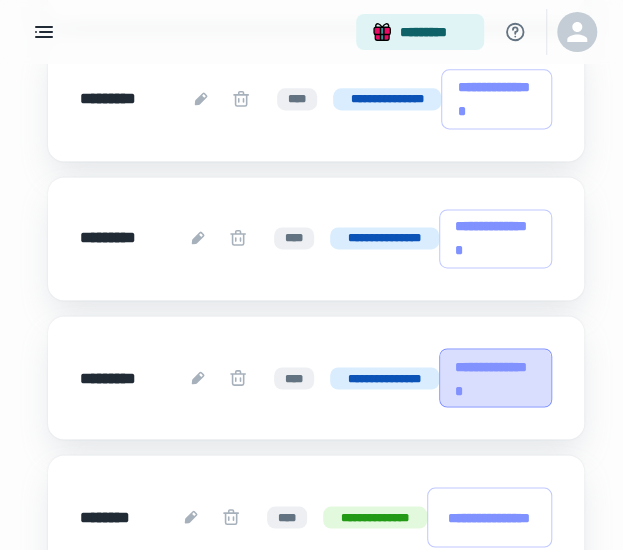 click on "**********" at bounding box center (495, 377) 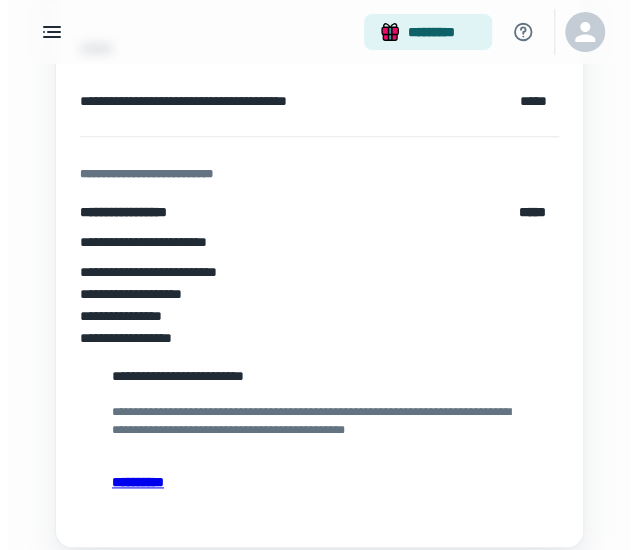 scroll, scrollTop: 0, scrollLeft: 0, axis: both 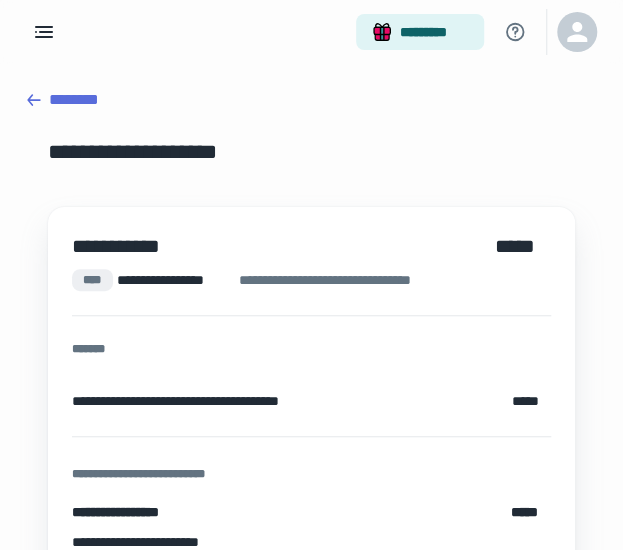 click on "********" at bounding box center (311, 100) 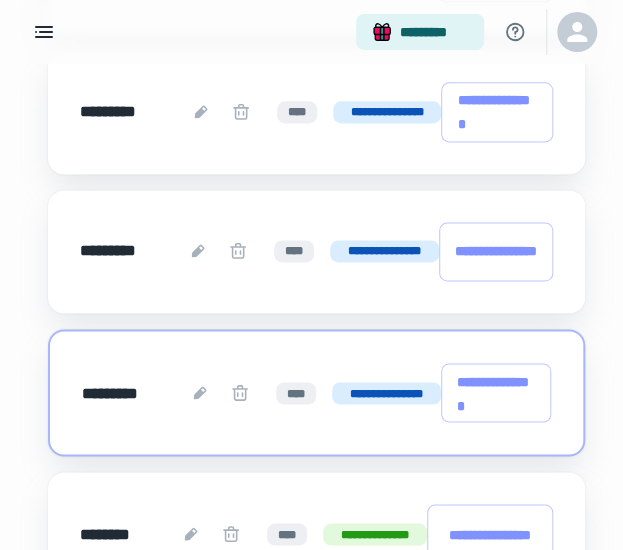scroll, scrollTop: 592, scrollLeft: 0, axis: vertical 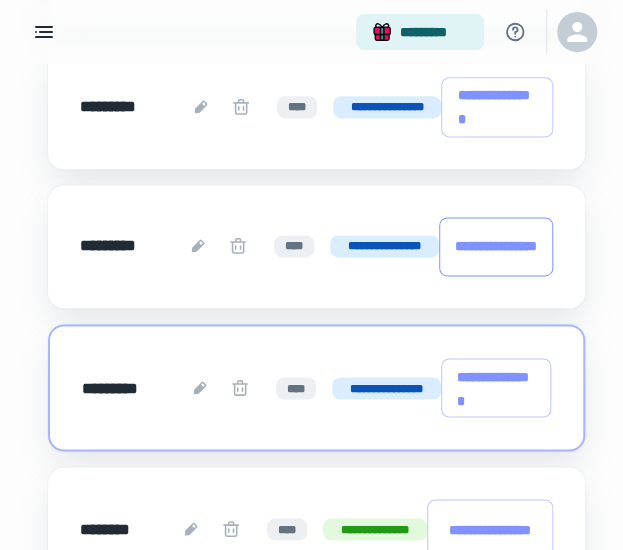click on "**********" at bounding box center [496, 246] 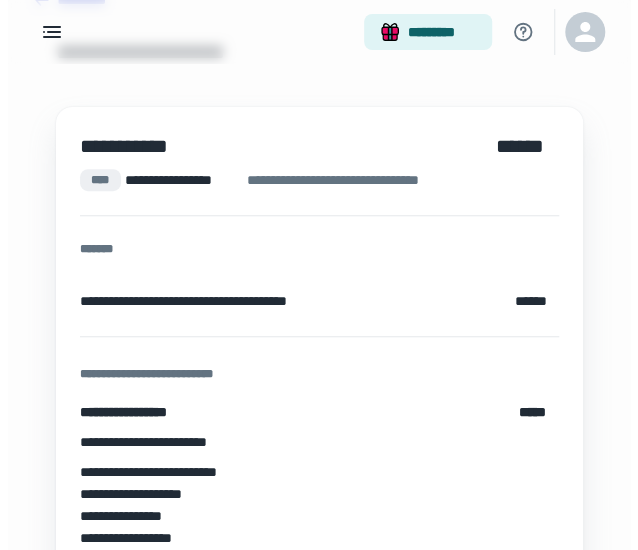 scroll, scrollTop: 0, scrollLeft: 0, axis: both 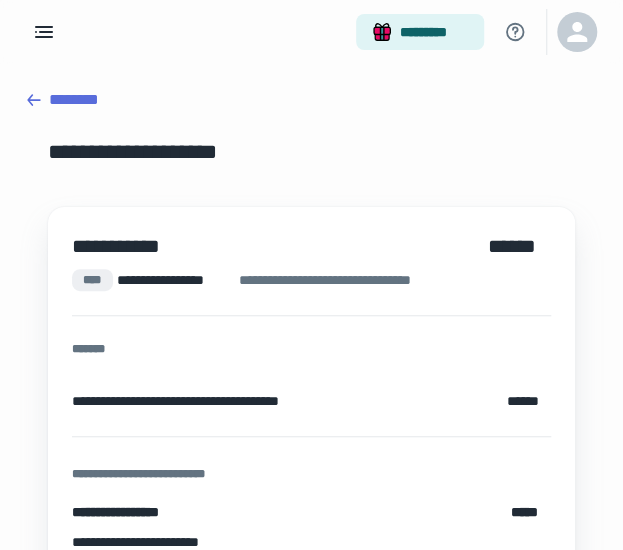 click on "********" at bounding box center [311, 100] 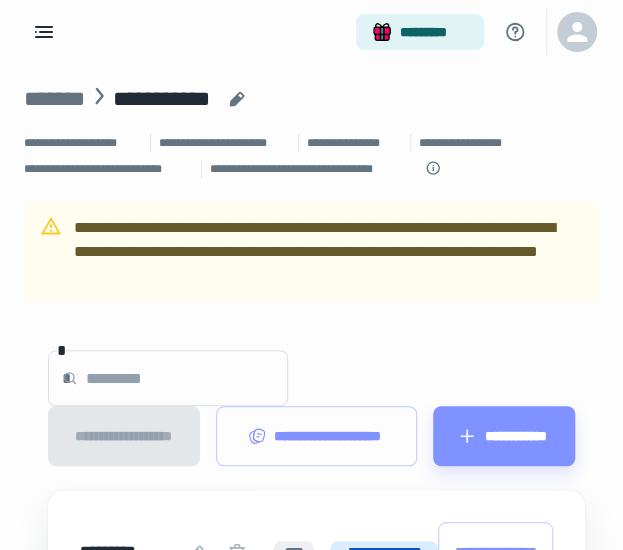 scroll, scrollTop: 0, scrollLeft: 0, axis: both 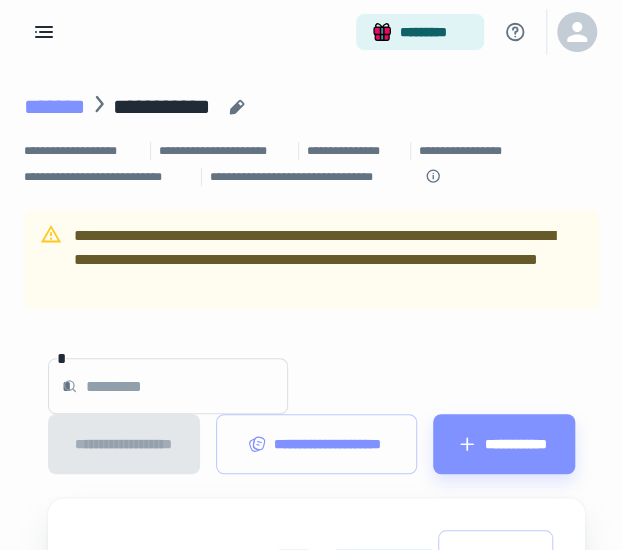 click on "*******" at bounding box center (54, 107) 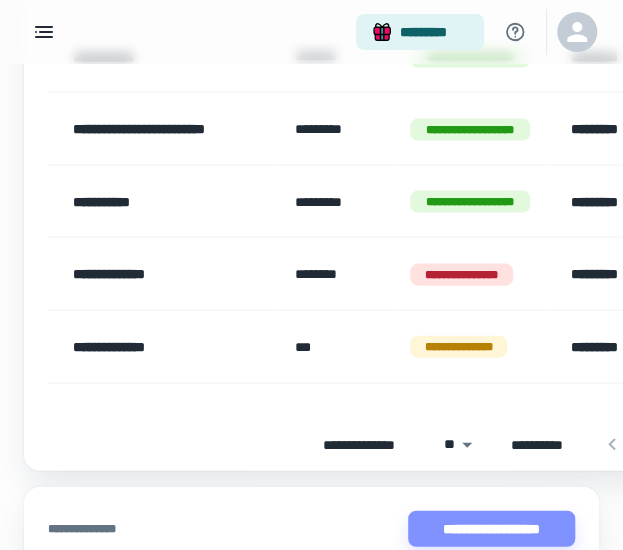 scroll, scrollTop: 800, scrollLeft: 0, axis: vertical 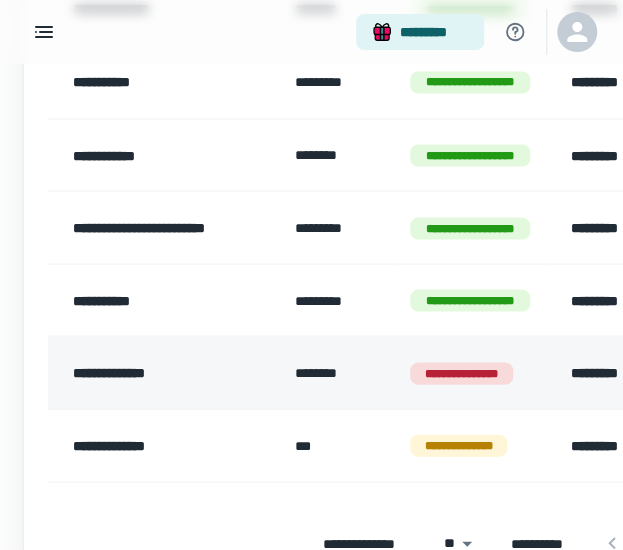 click on "**********" at bounding box center (163, 372) 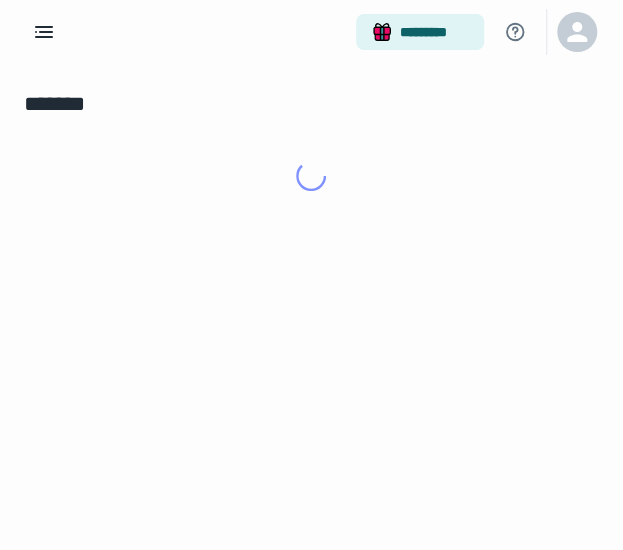 scroll, scrollTop: 0, scrollLeft: 0, axis: both 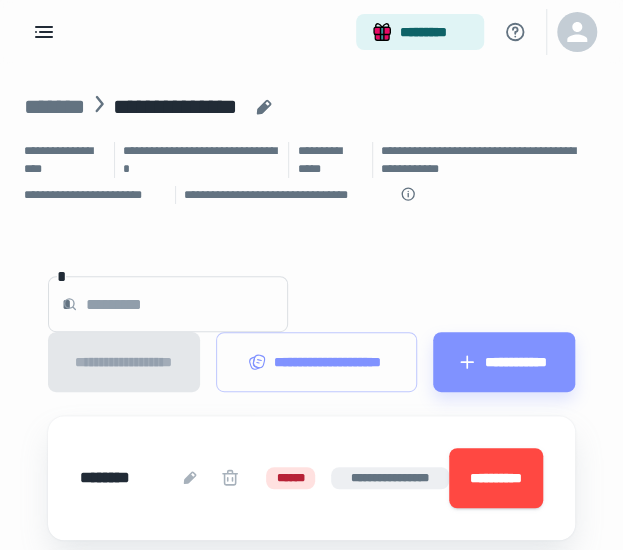 click on "*********" at bounding box center [311, 32] 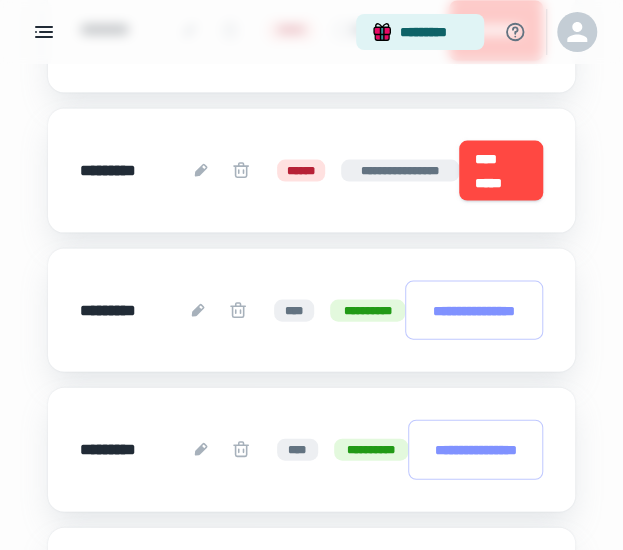 scroll, scrollTop: 900, scrollLeft: 0, axis: vertical 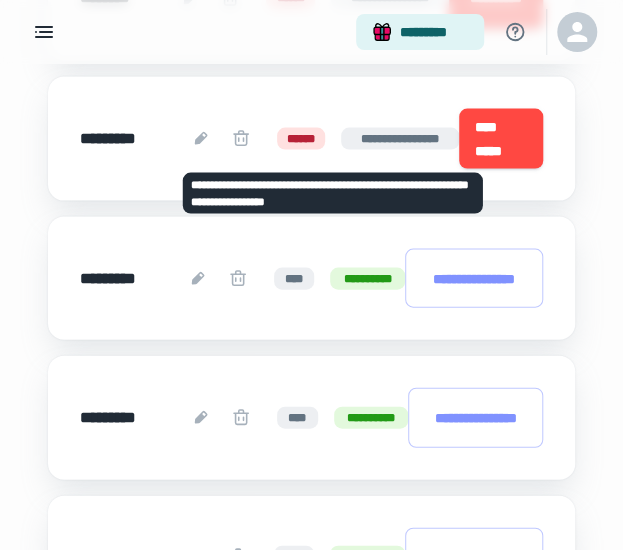 click at bounding box center [201, 138] 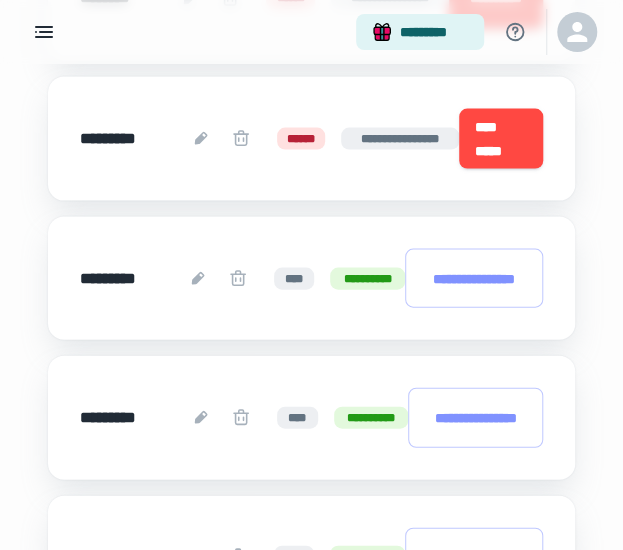 click on "**********" at bounding box center [400, 138] 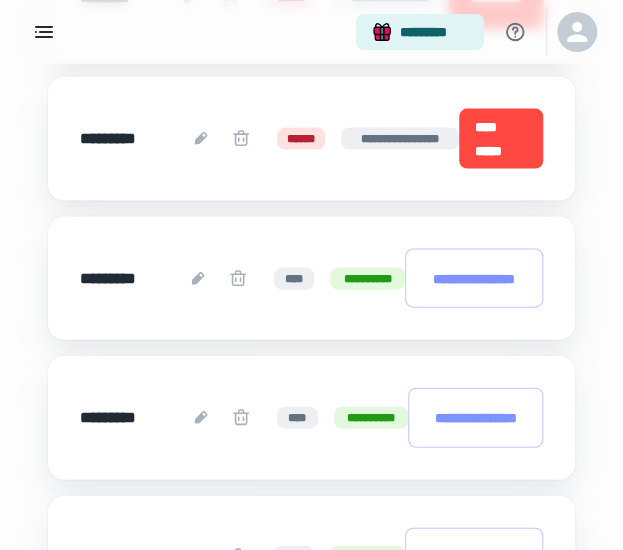 click on "**********" at bounding box center (501, 138) 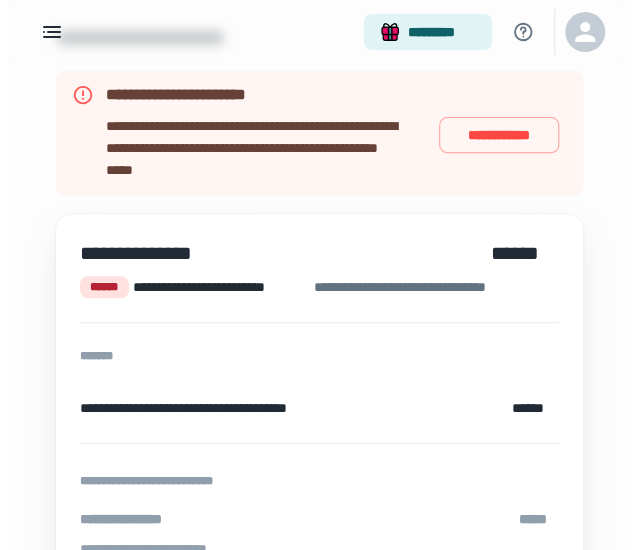 scroll, scrollTop: 0, scrollLeft: 0, axis: both 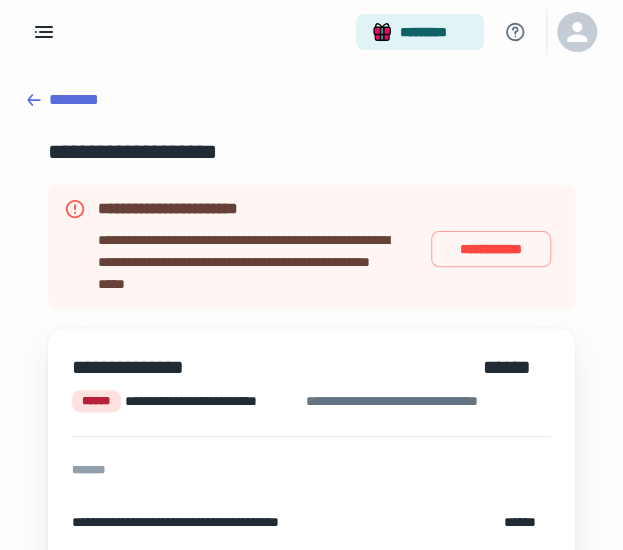 click on "********" at bounding box center (311, 100) 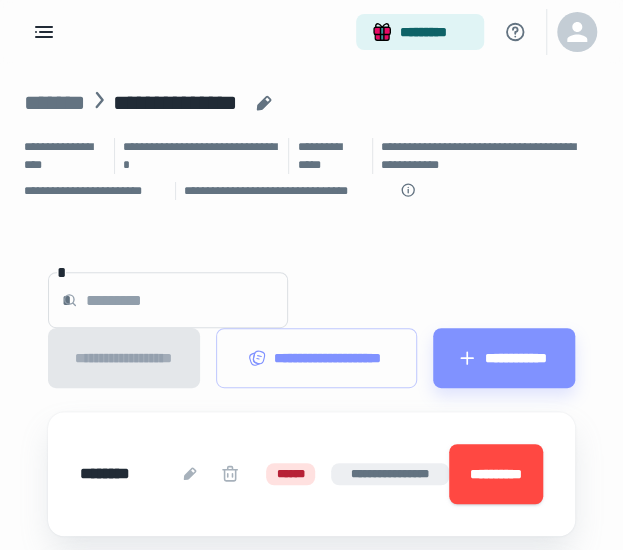 scroll, scrollTop: 0, scrollLeft: 0, axis: both 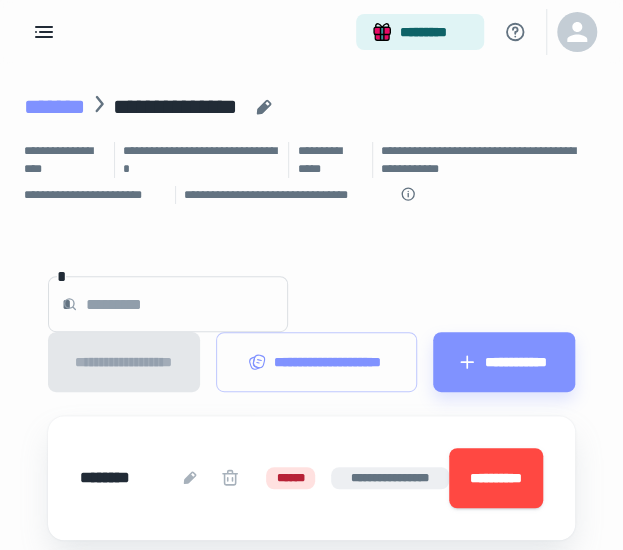 click on "*******" at bounding box center (54, 107) 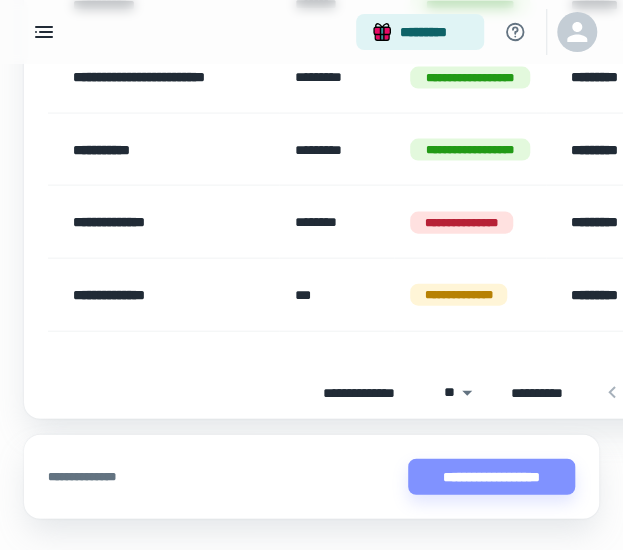 scroll, scrollTop: 1014, scrollLeft: 0, axis: vertical 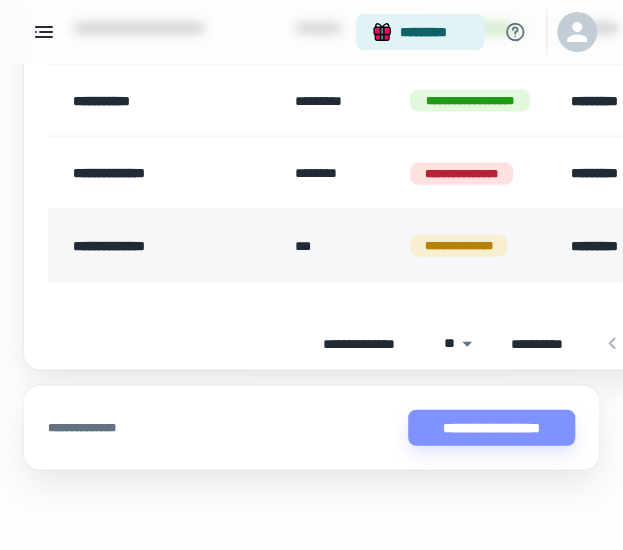 click on "**********" at bounding box center (163, 246) 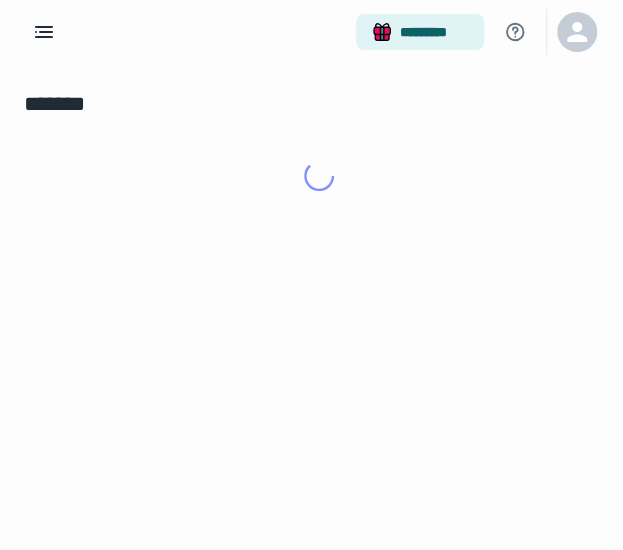 scroll, scrollTop: 0, scrollLeft: 0, axis: both 